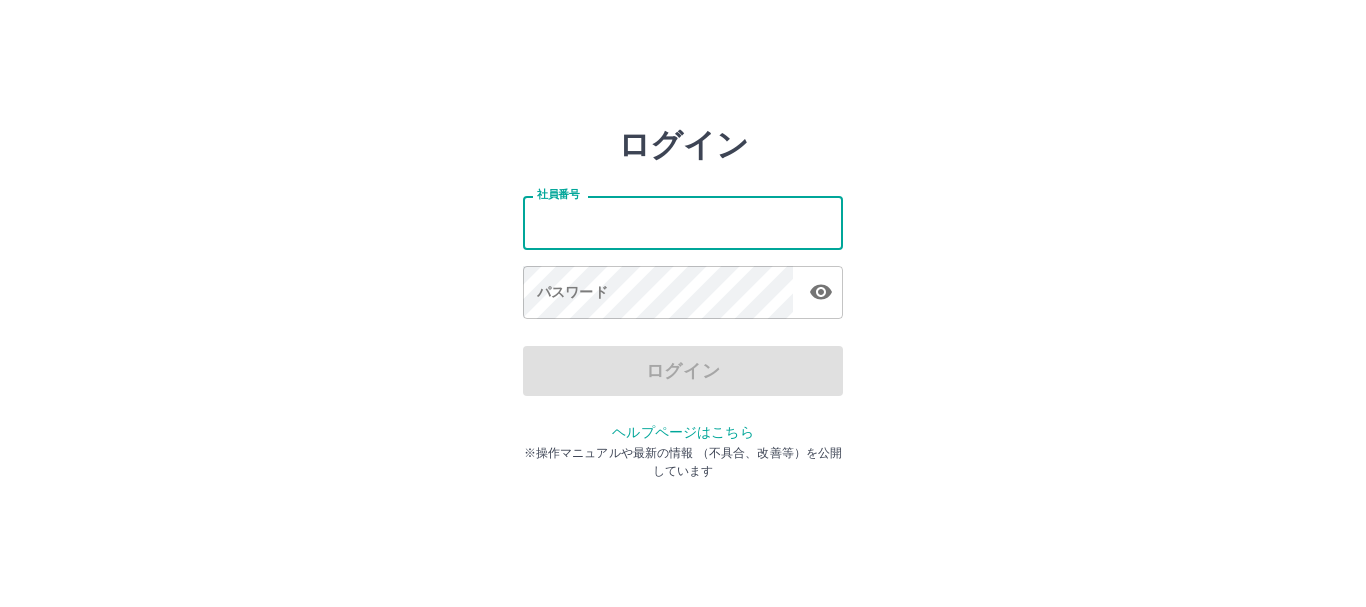 scroll, scrollTop: 0, scrollLeft: 0, axis: both 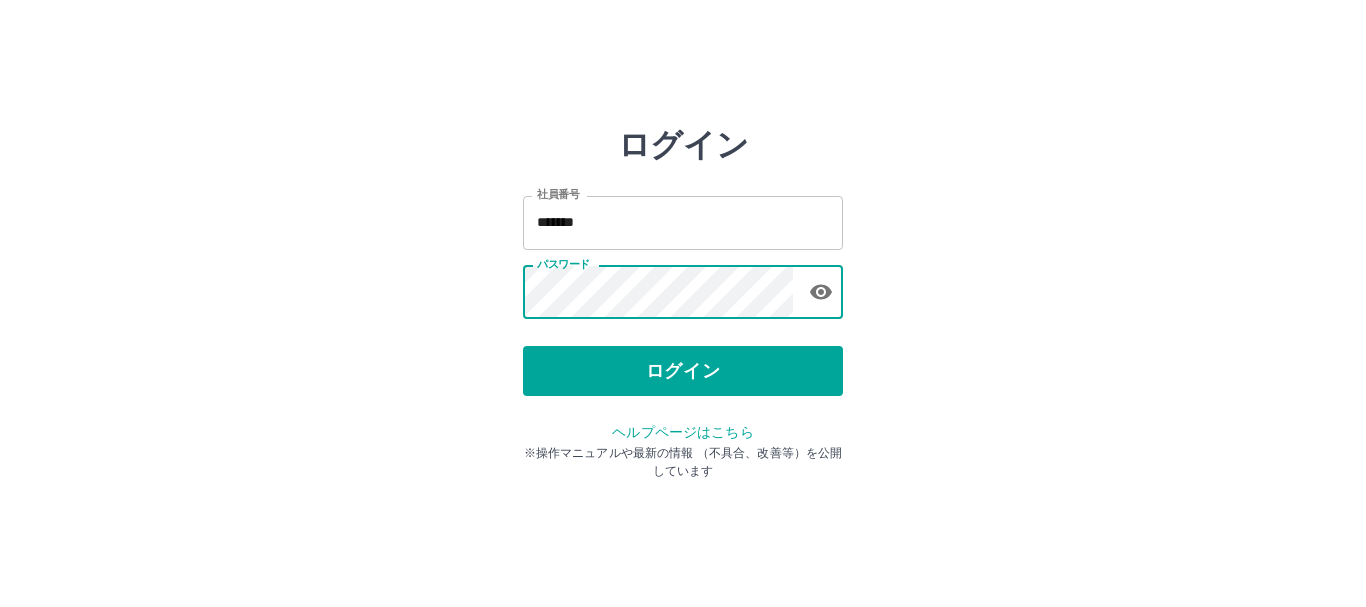 drag, startPoint x: 634, startPoint y: 366, endPoint x: 646, endPoint y: 344, distance: 25.059929 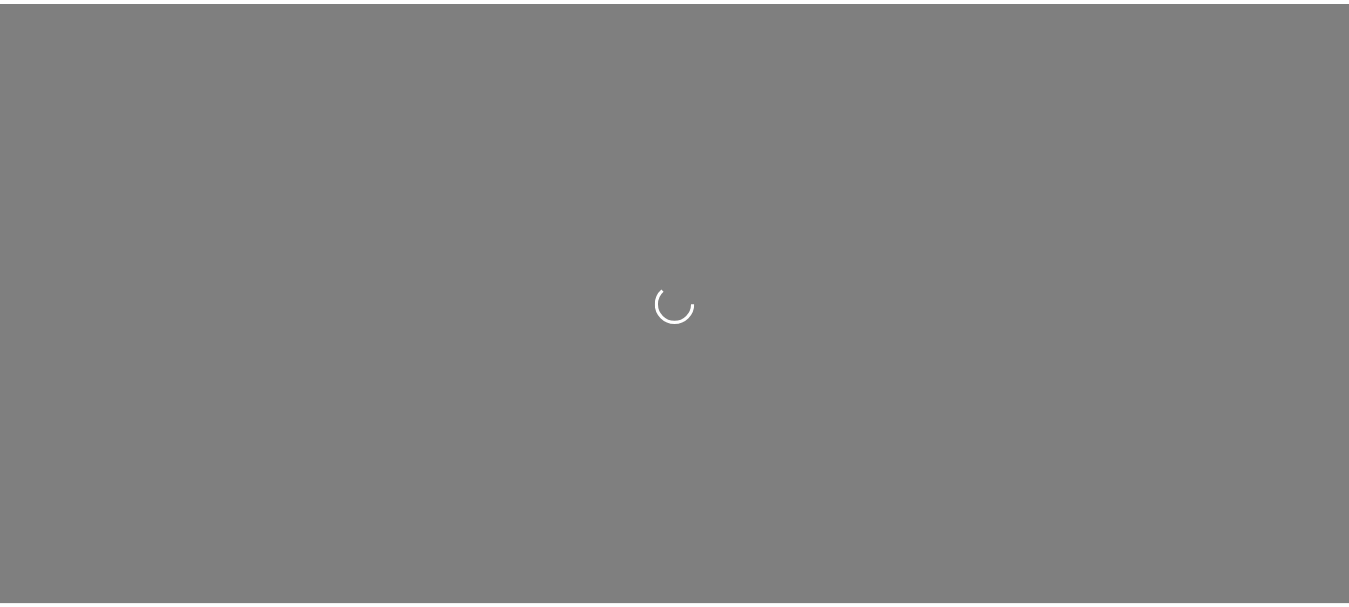 scroll, scrollTop: 0, scrollLeft: 0, axis: both 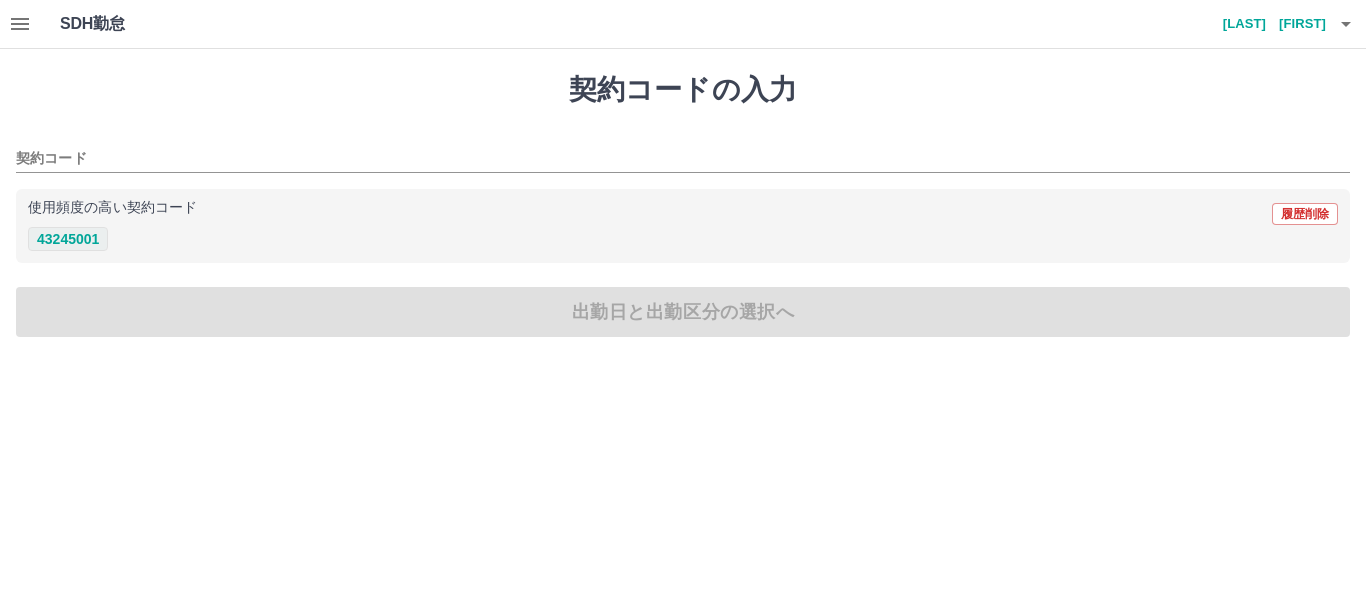 click on "43245001" at bounding box center (68, 239) 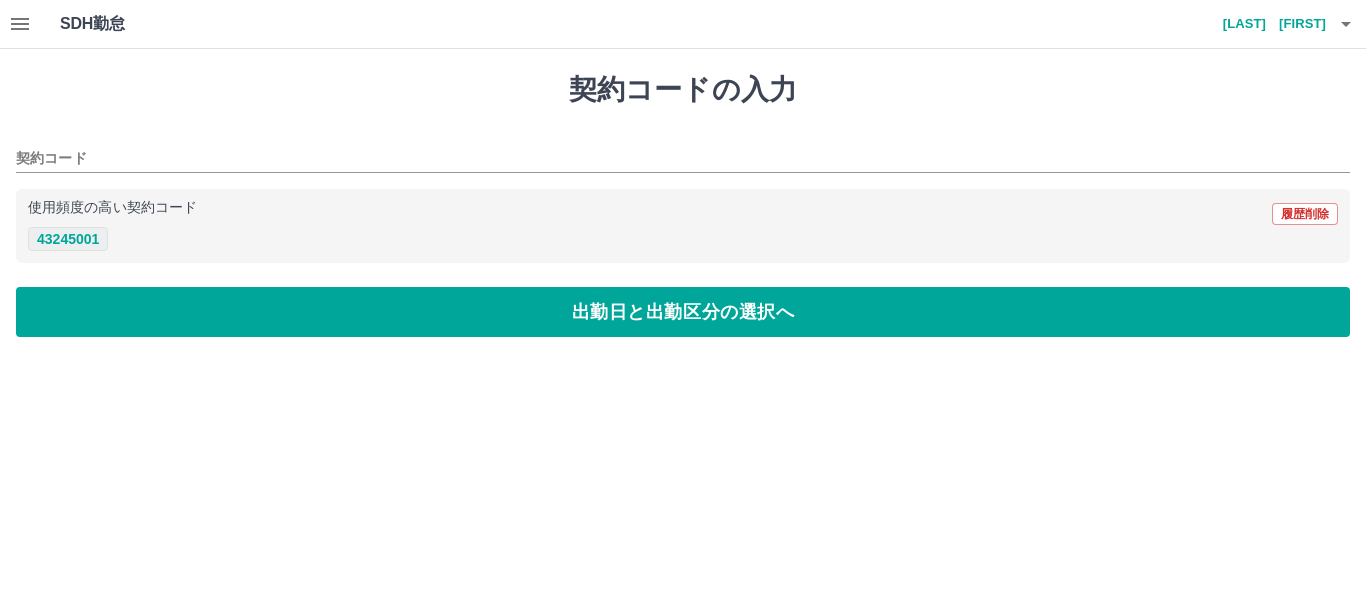 type on "********" 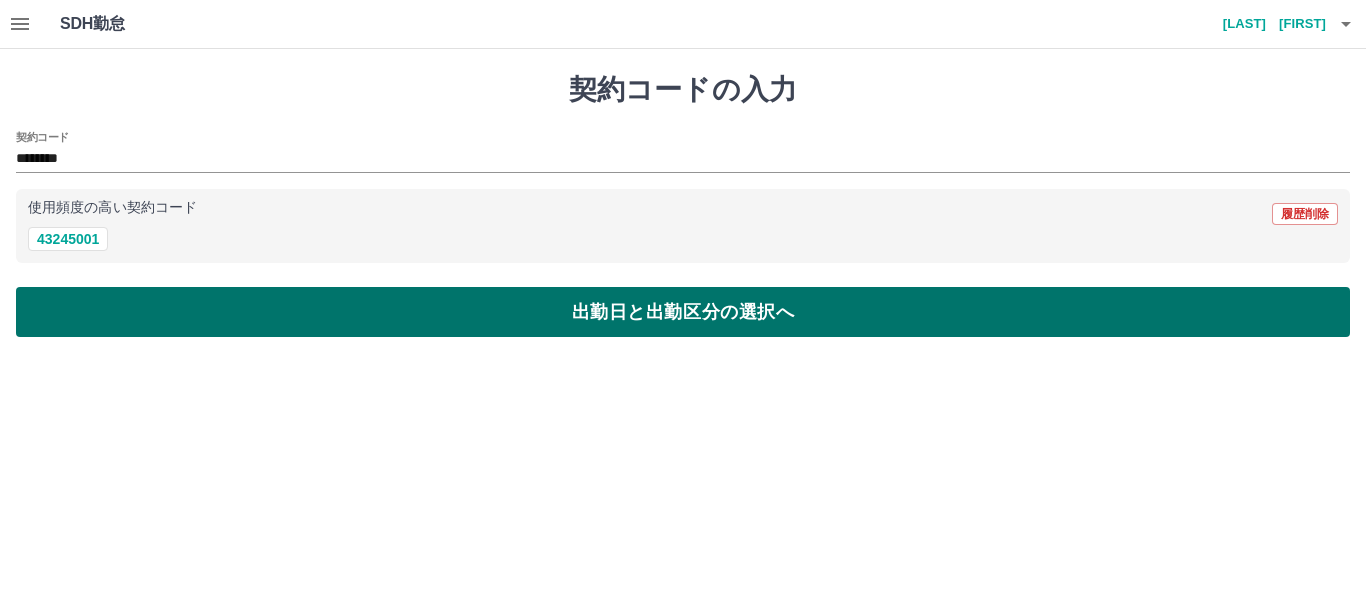 click on "出勤日と出勤区分の選択へ" at bounding box center [683, 312] 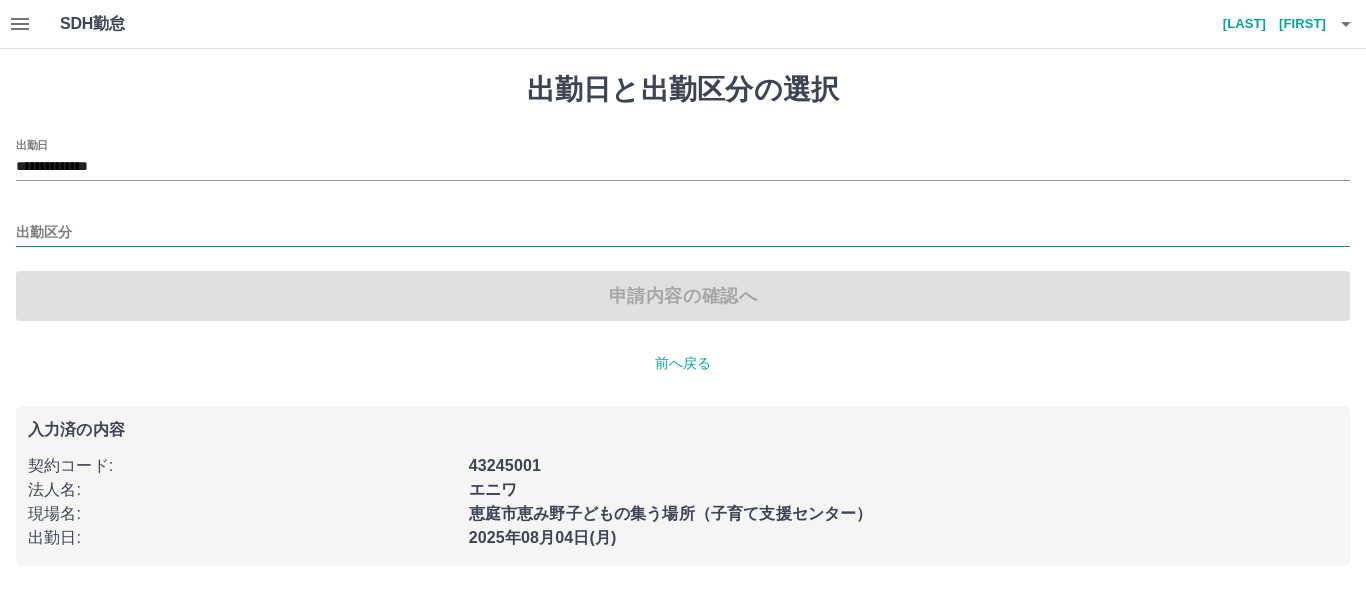 click on "出勤区分" at bounding box center [683, 233] 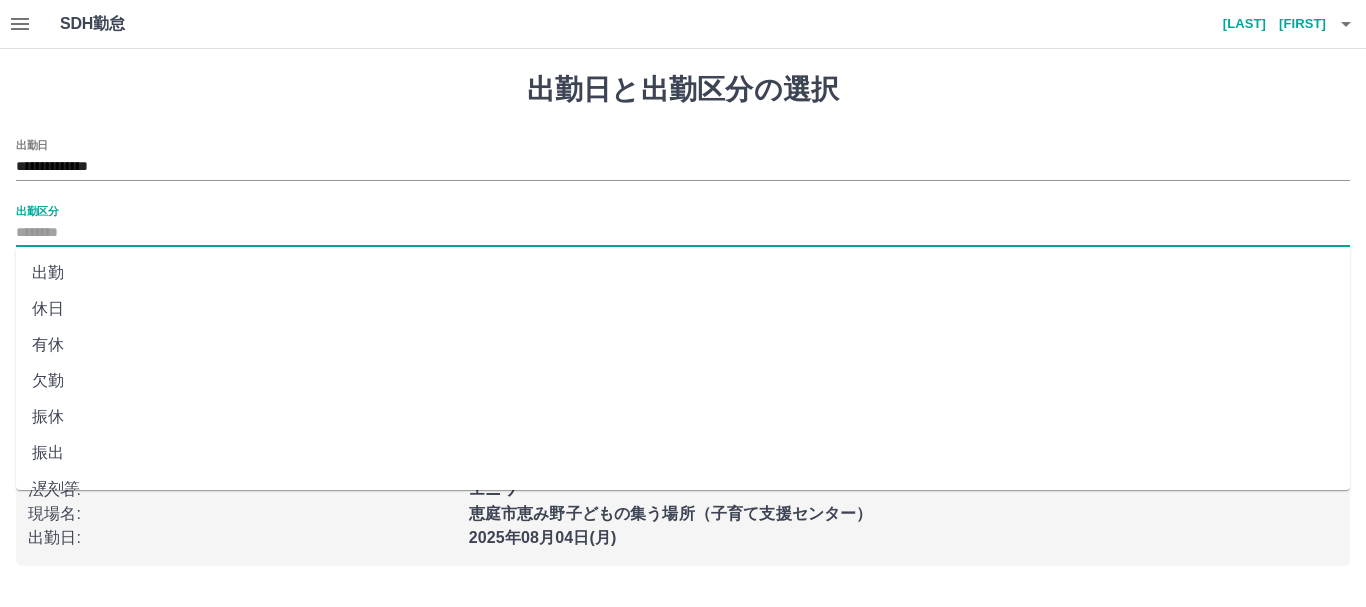 click on "出勤" at bounding box center (683, 273) 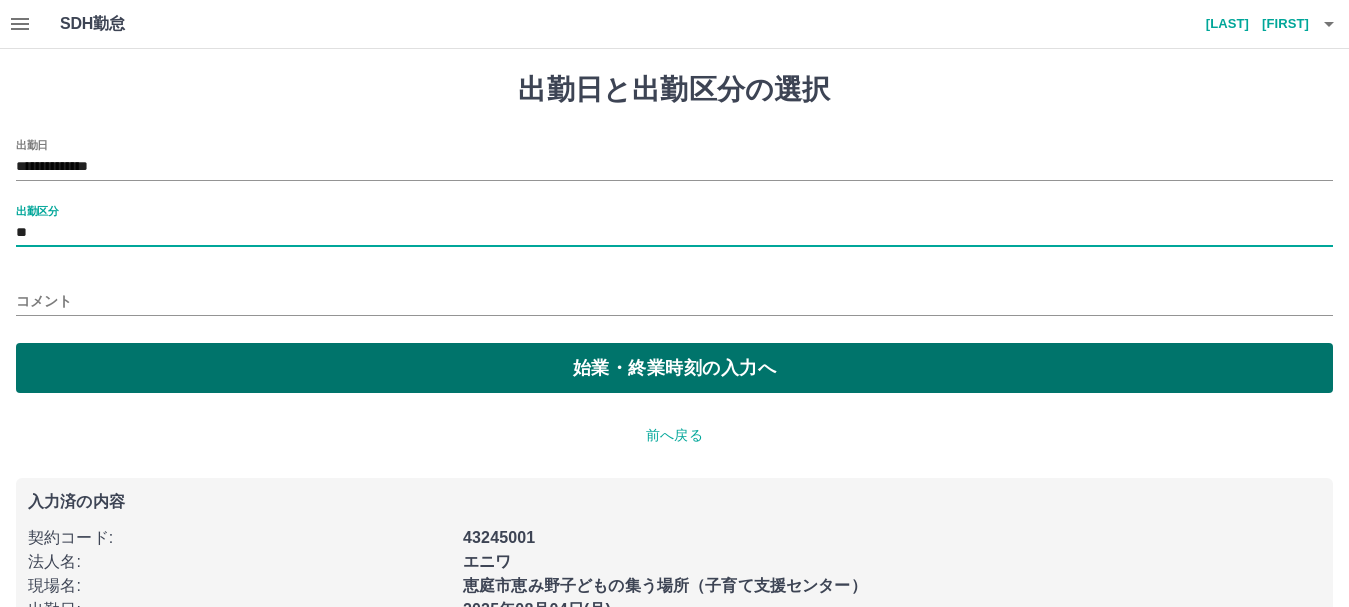 click on "始業・終業時刻の入力へ" at bounding box center [674, 368] 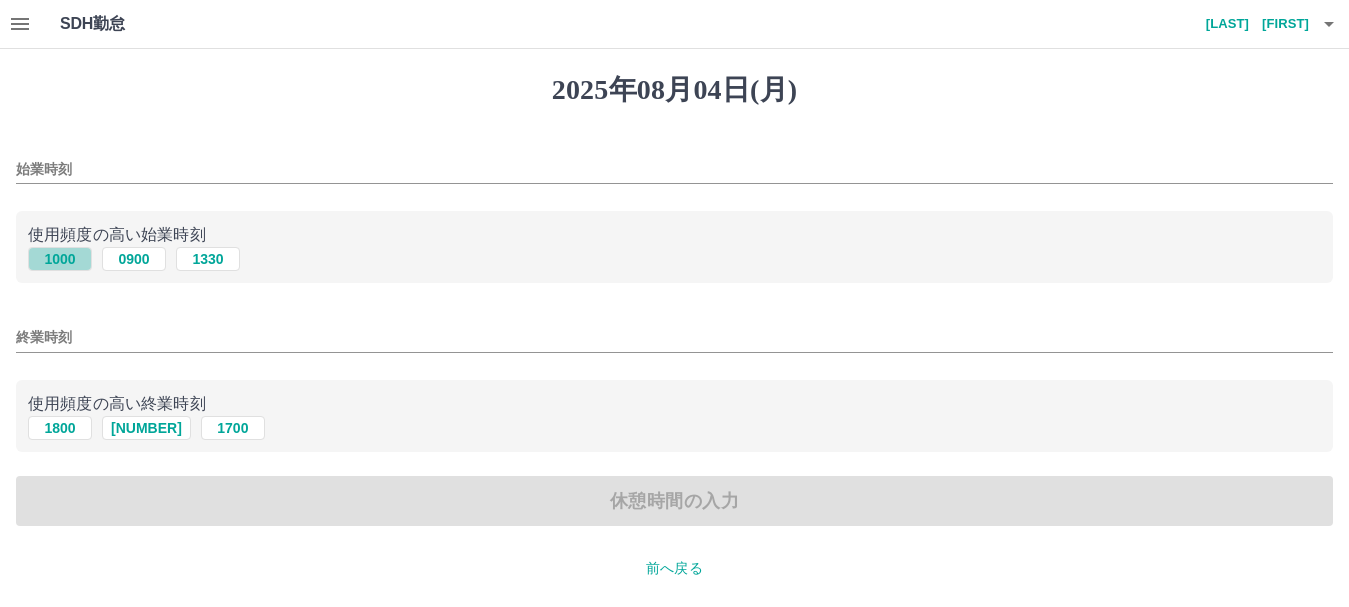 click on "1000" at bounding box center [60, 259] 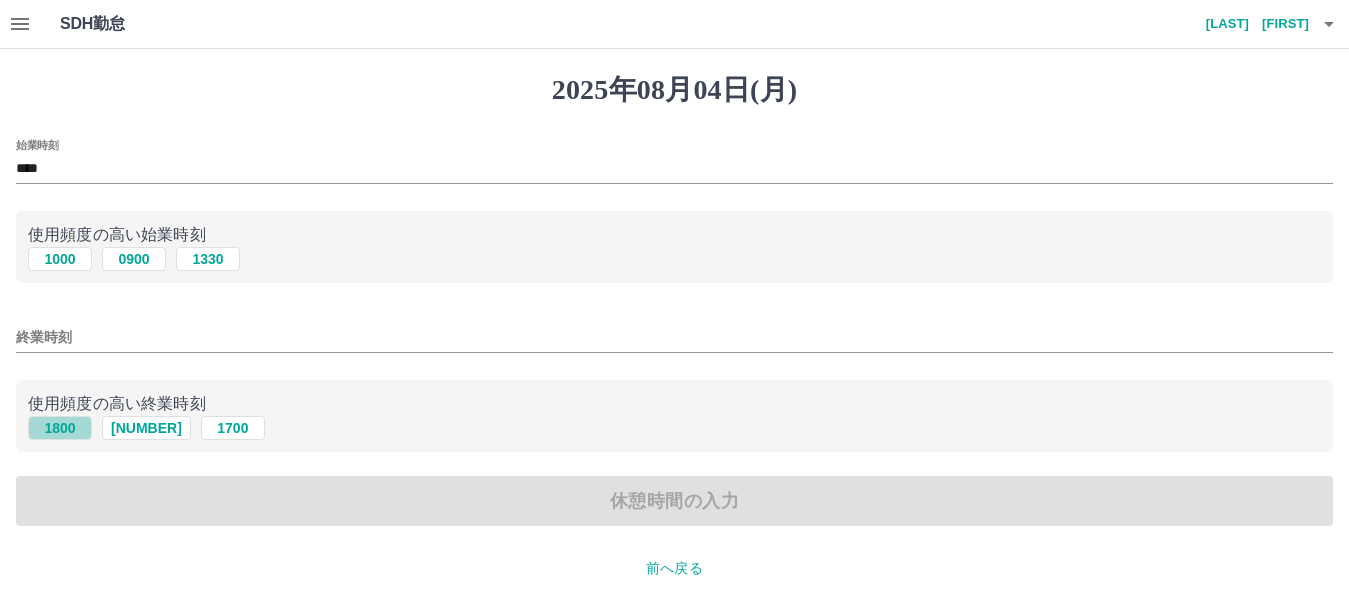 click on "1800" at bounding box center (60, 428) 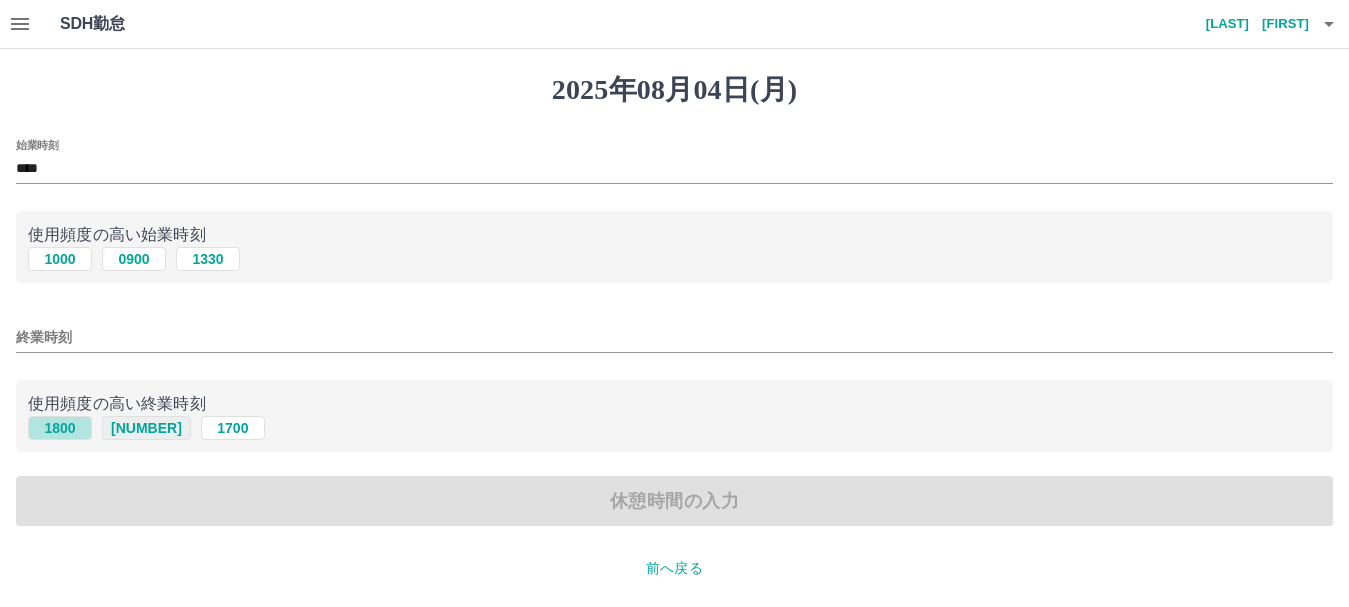 type on "****" 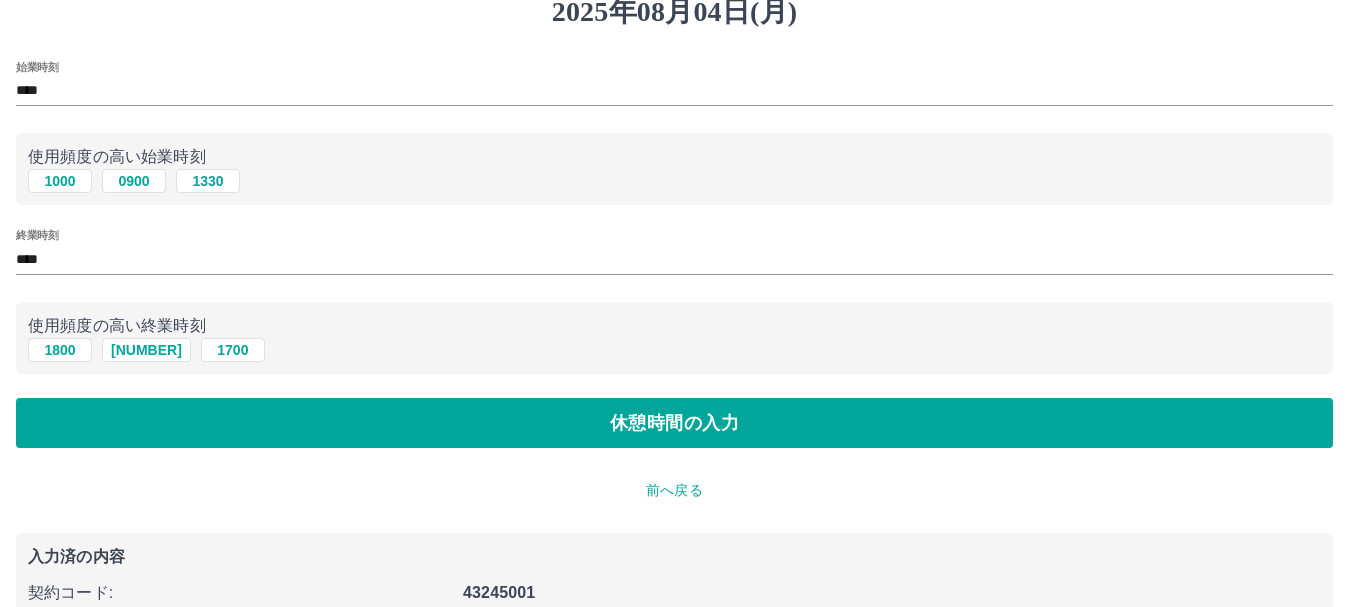 scroll, scrollTop: 213, scrollLeft: 0, axis: vertical 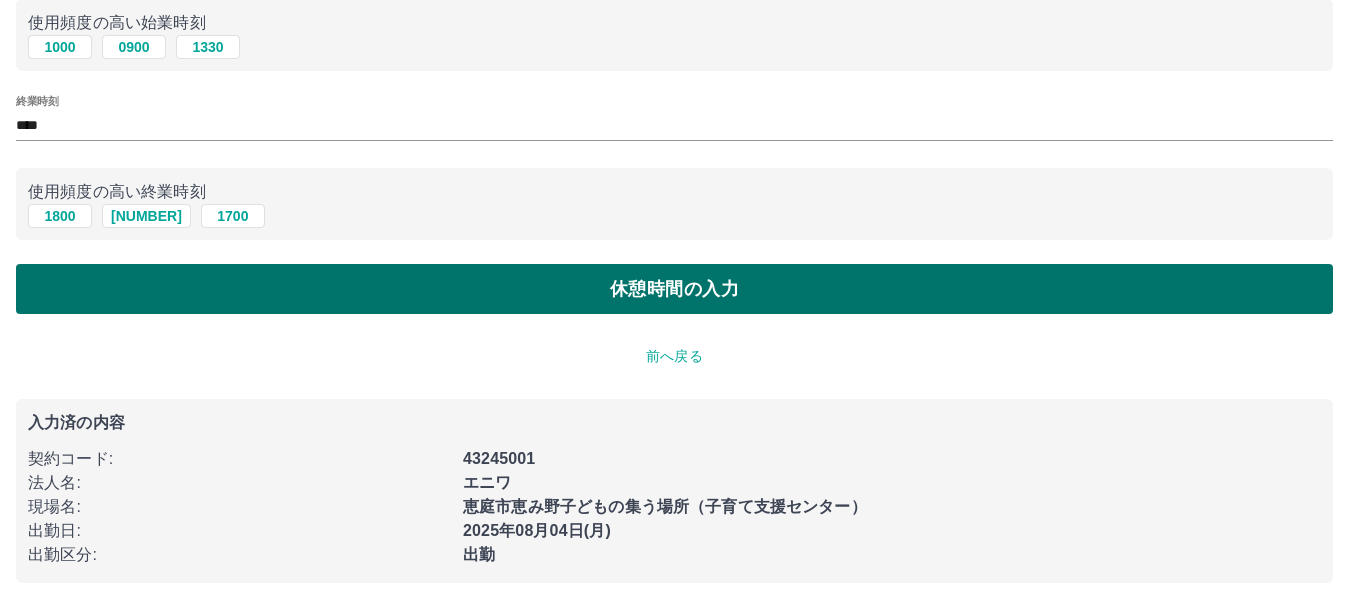 click on "休憩時間の入力" at bounding box center [674, 289] 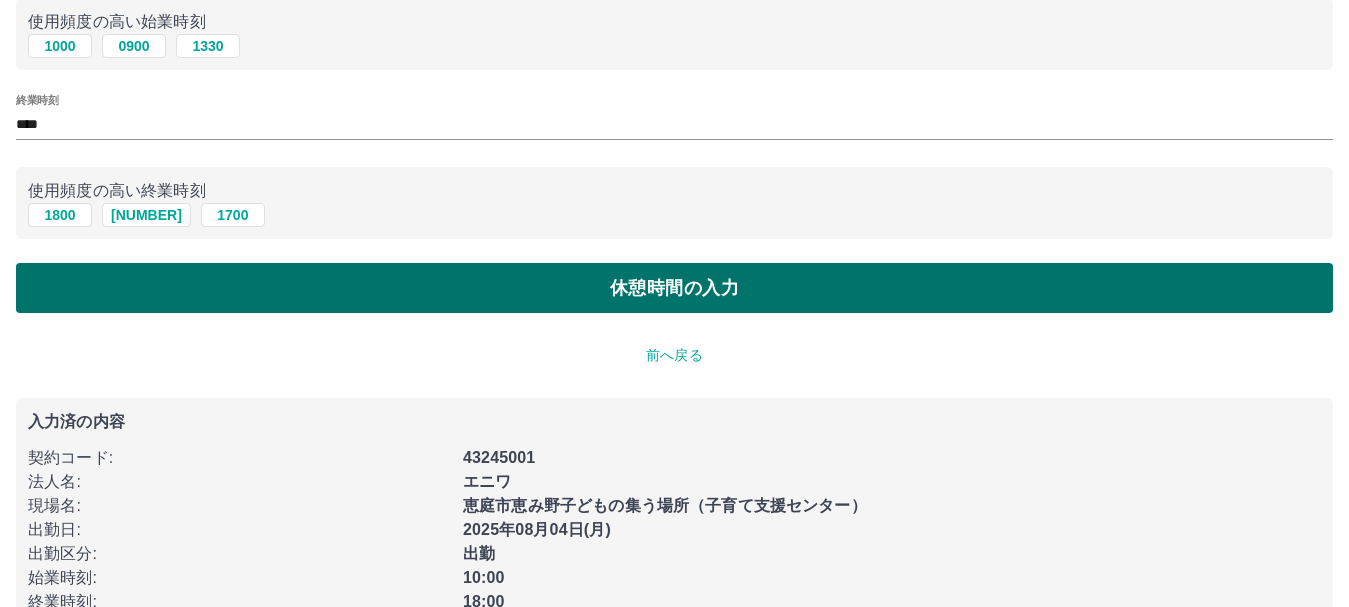 scroll, scrollTop: 0, scrollLeft: 0, axis: both 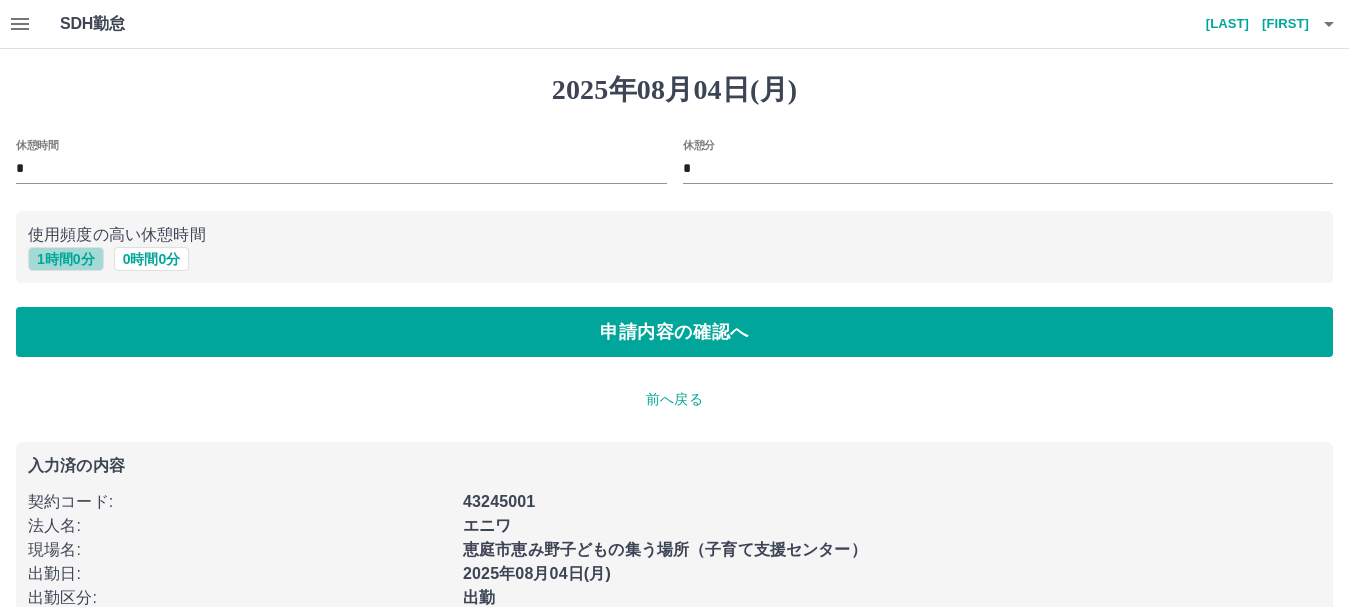 click on "1 時間 0 分" at bounding box center [66, 259] 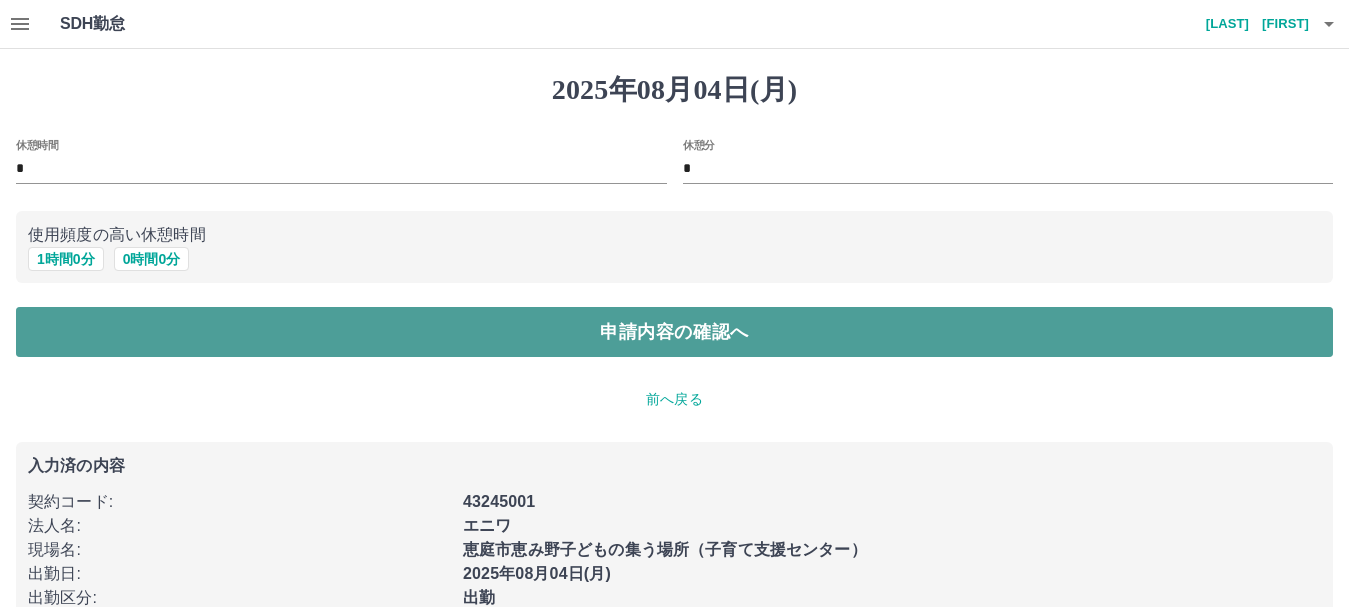 click on "申請内容の確認へ" at bounding box center (674, 332) 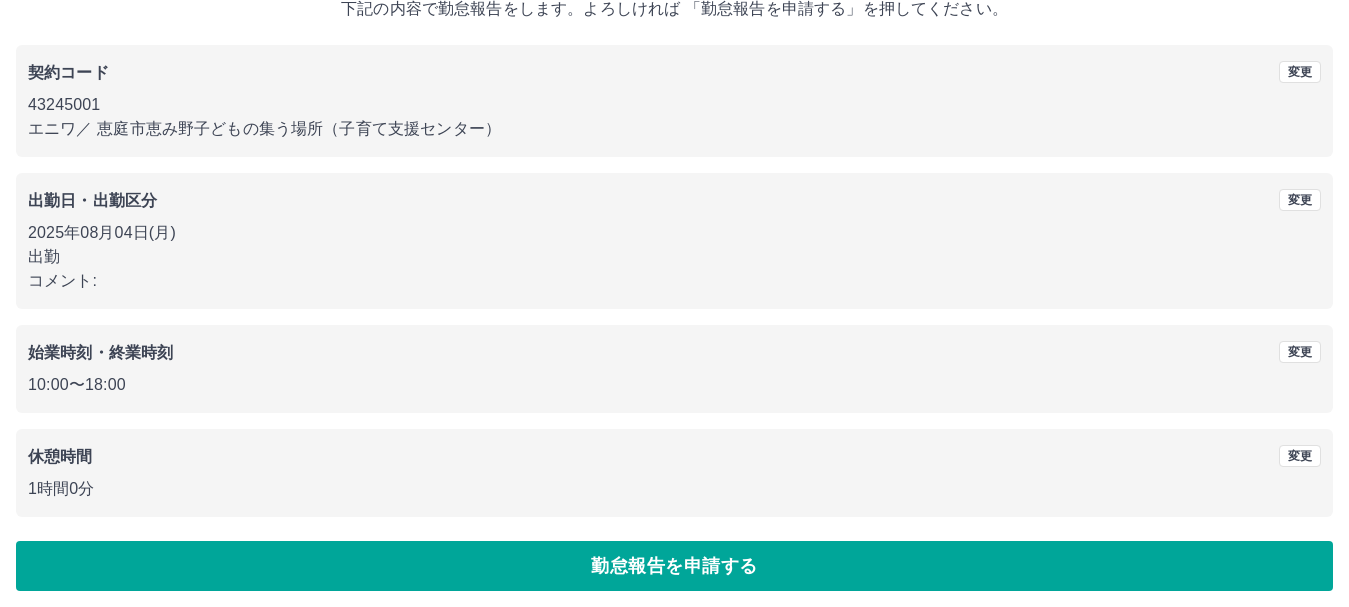 scroll, scrollTop: 142, scrollLeft: 0, axis: vertical 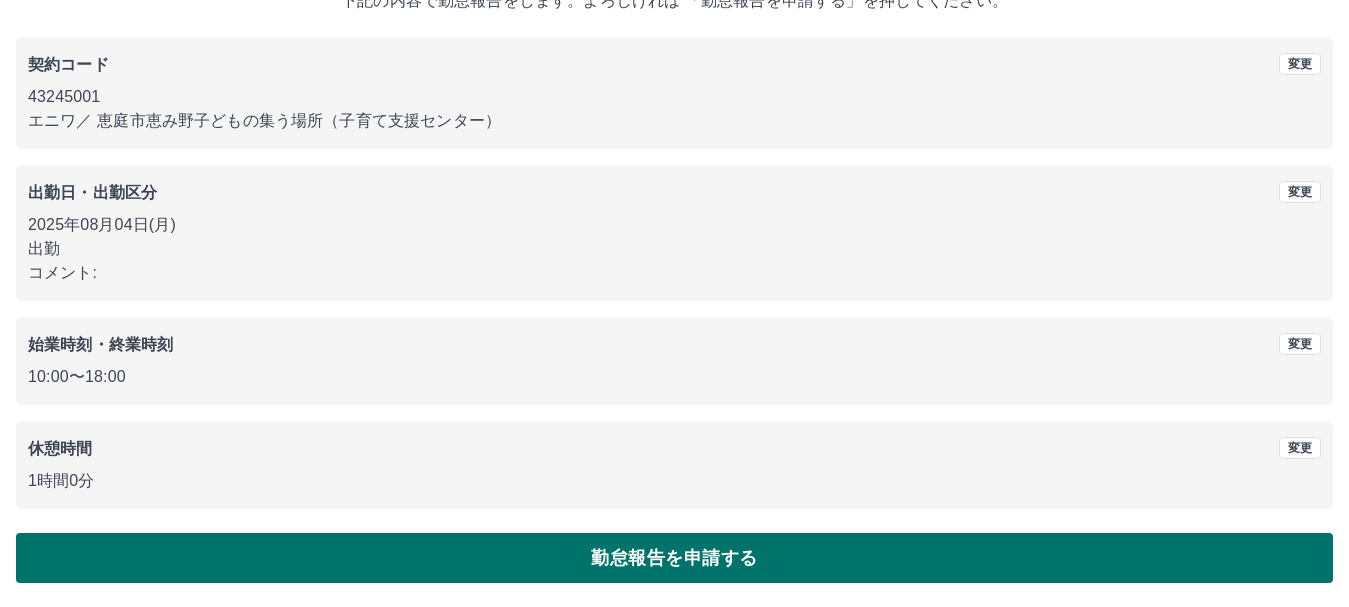 click on "勤怠報告を申請する" at bounding box center [674, 558] 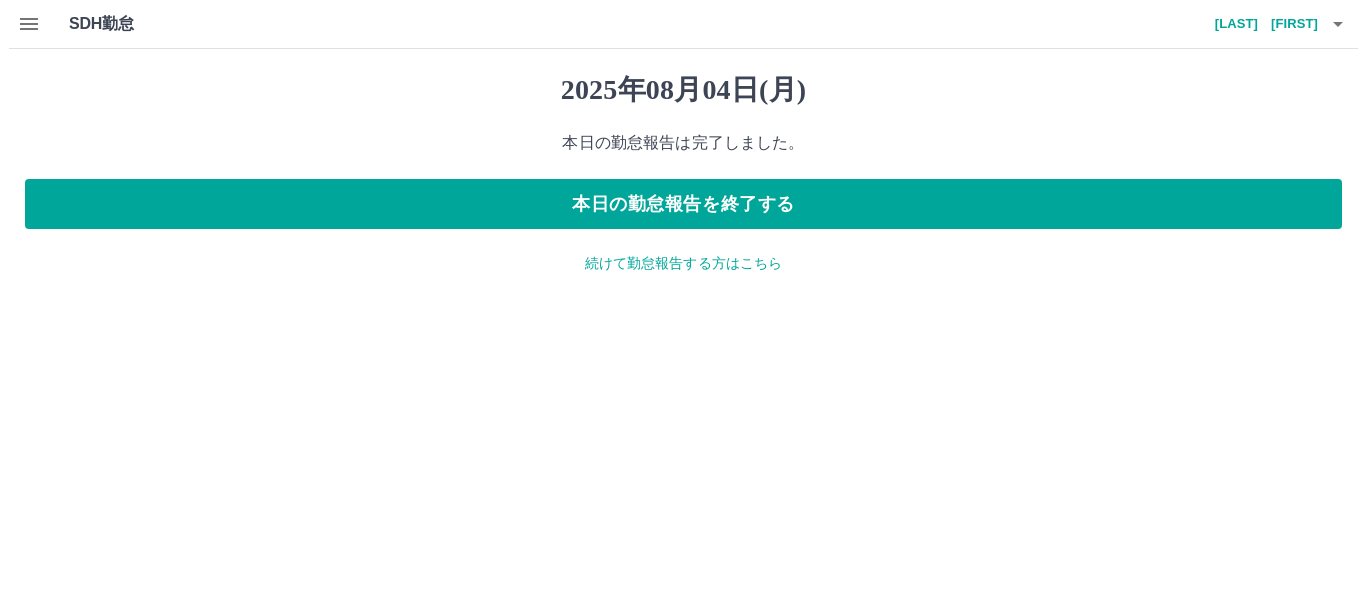 scroll, scrollTop: 0, scrollLeft: 0, axis: both 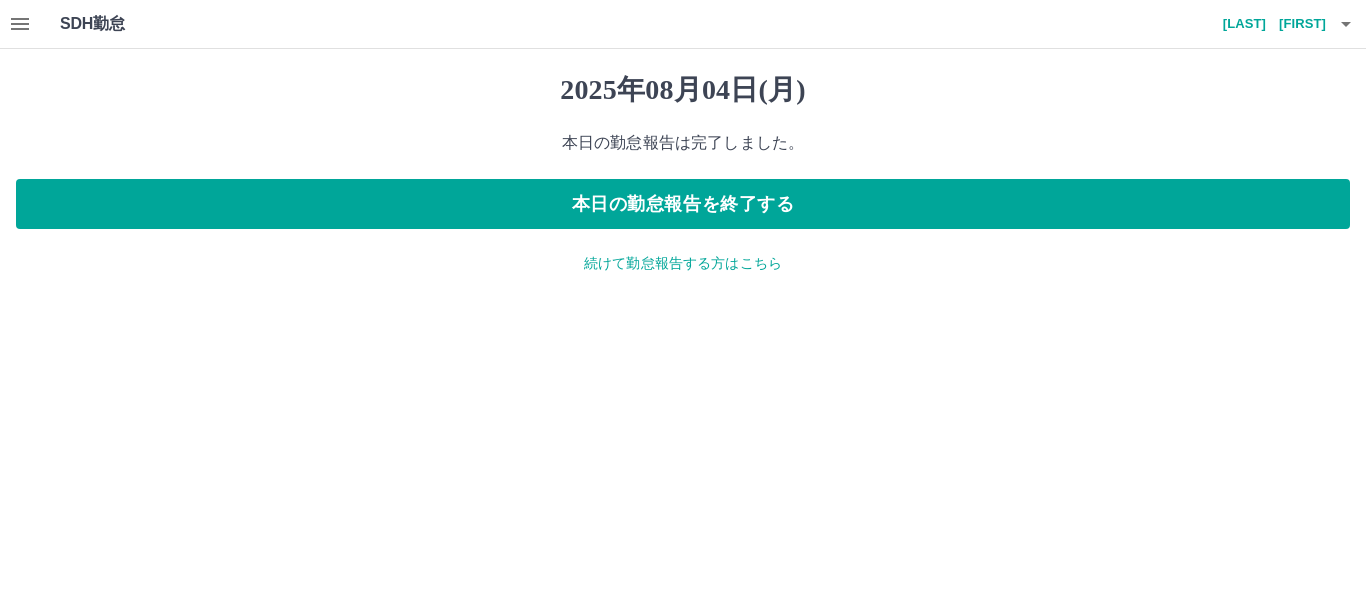 click on "続けて勤怠報告する方はこちら" at bounding box center [683, 263] 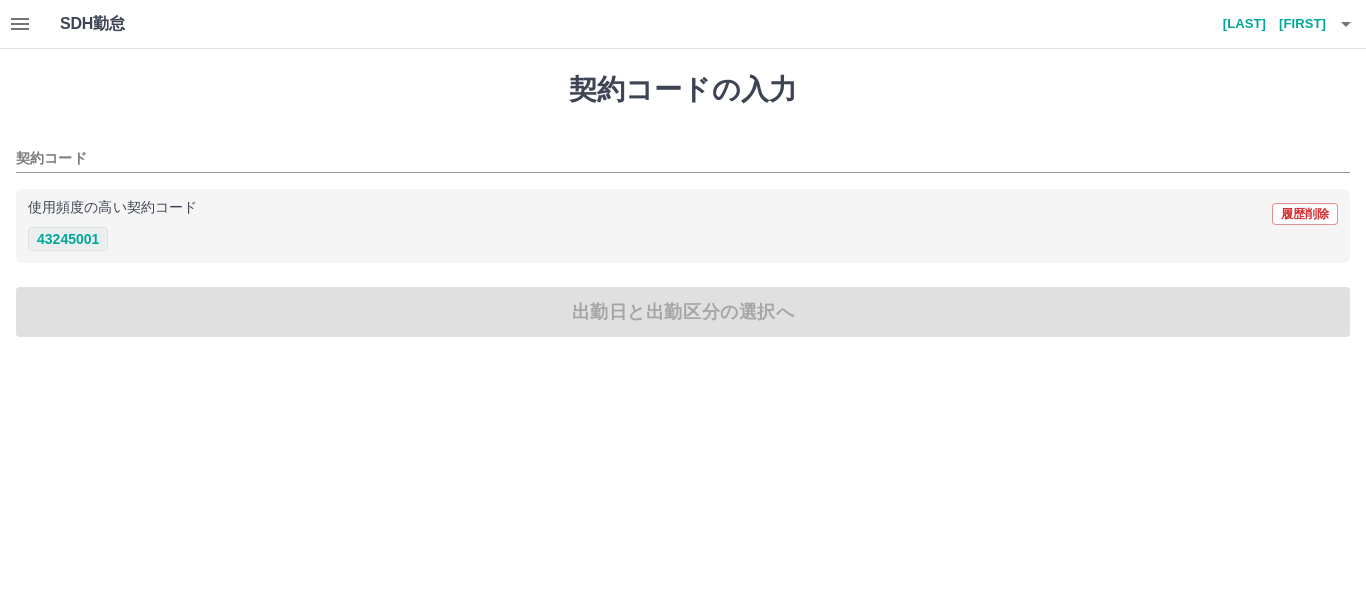 click on "43245001" at bounding box center (68, 239) 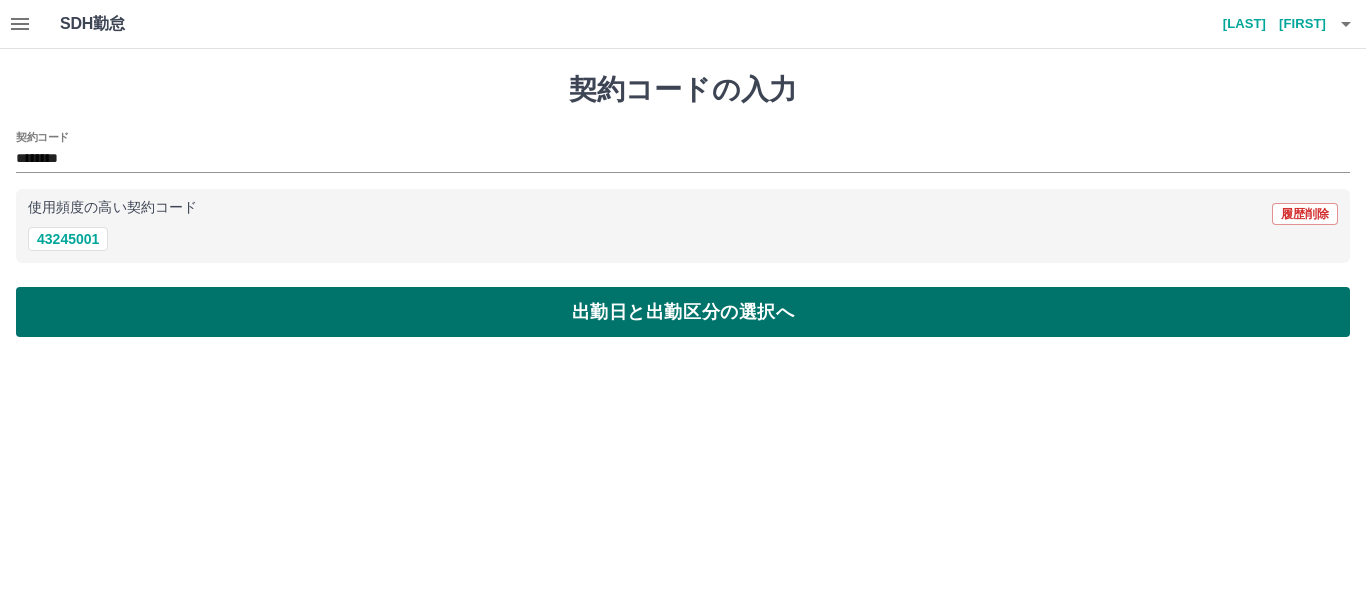 click on "出勤日と出勤区分の選択へ" at bounding box center [683, 312] 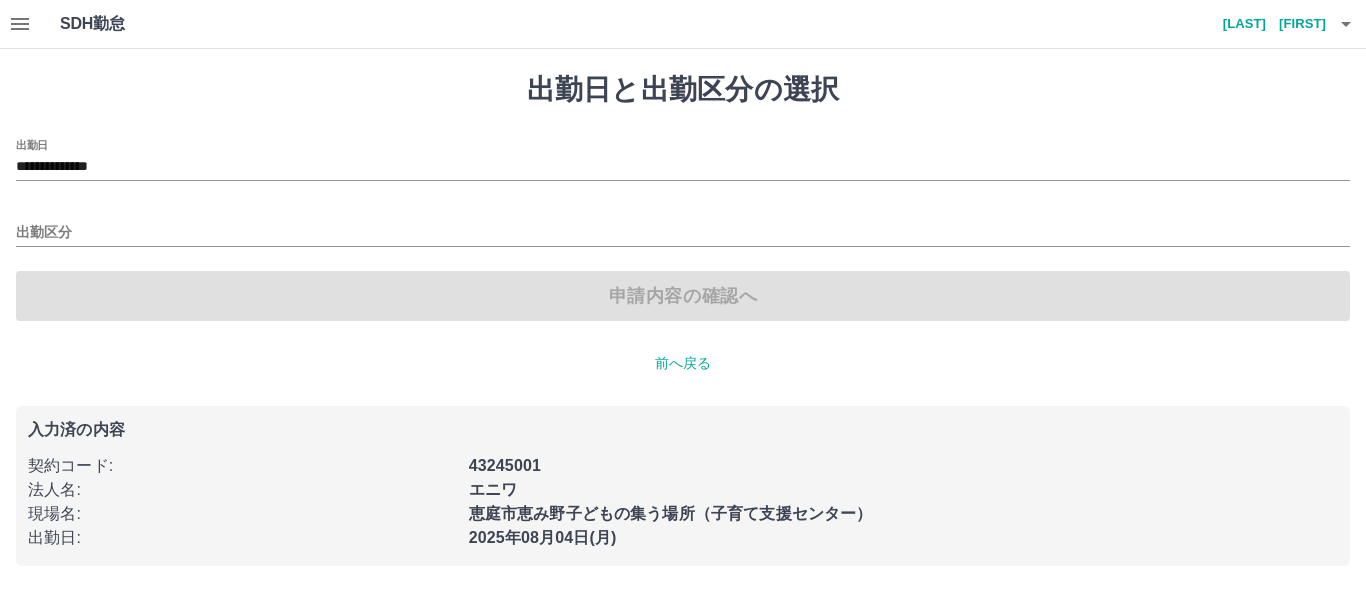 click on "出勤区分" at bounding box center (683, 226) 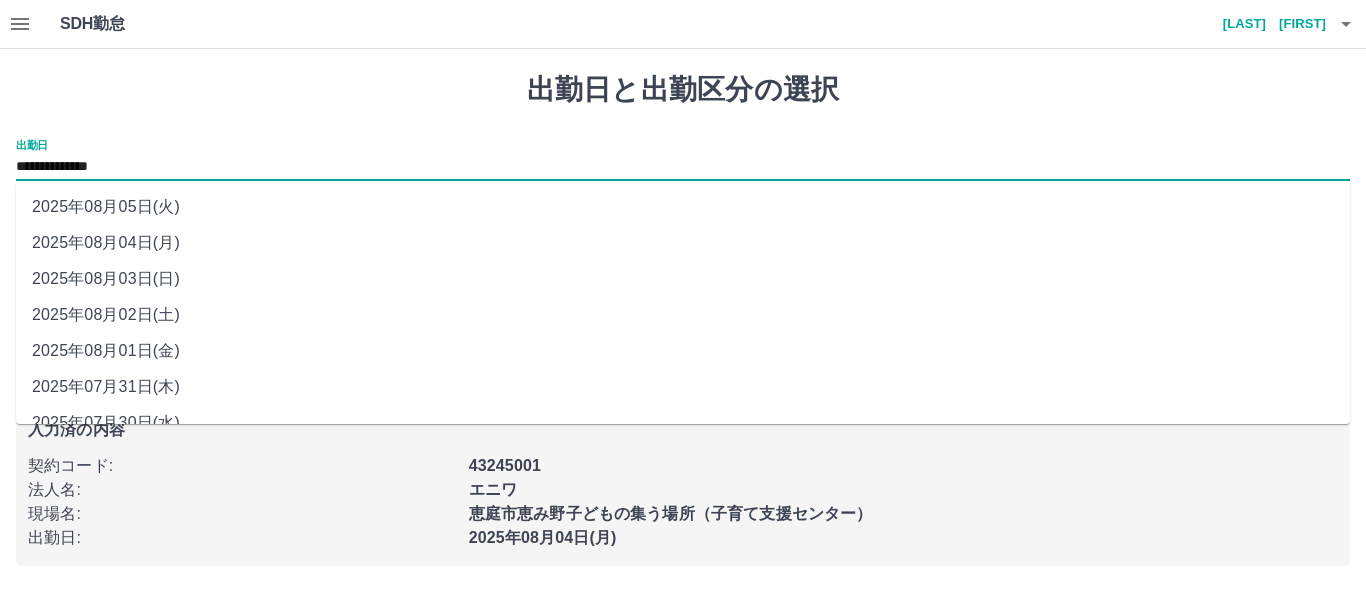 click on "**********" at bounding box center [683, 167] 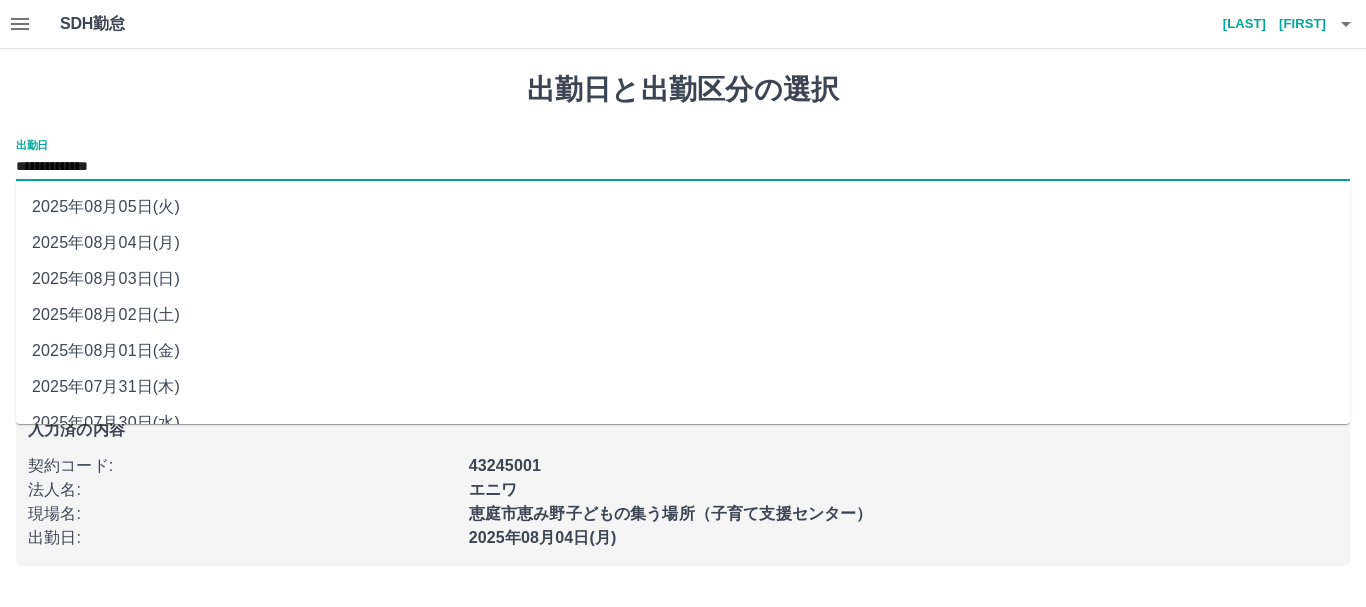 click on "2025年08月05日(火)" at bounding box center (683, 207) 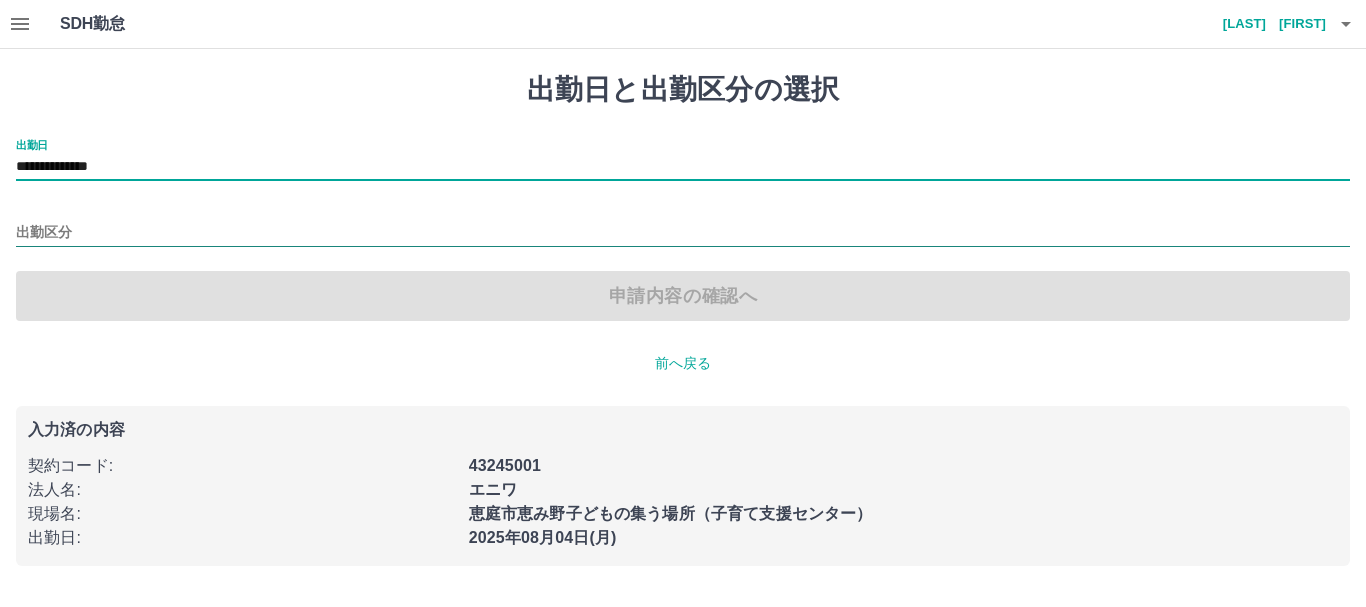 click on "出勤区分" at bounding box center [683, 233] 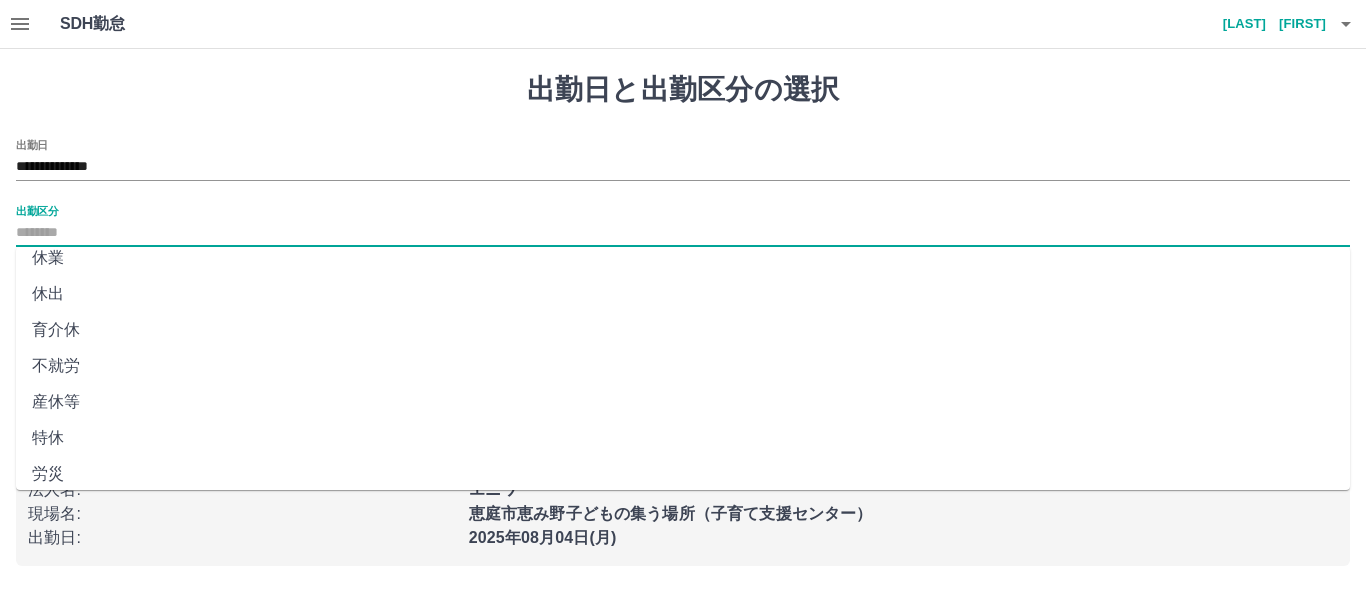scroll, scrollTop: 400, scrollLeft: 0, axis: vertical 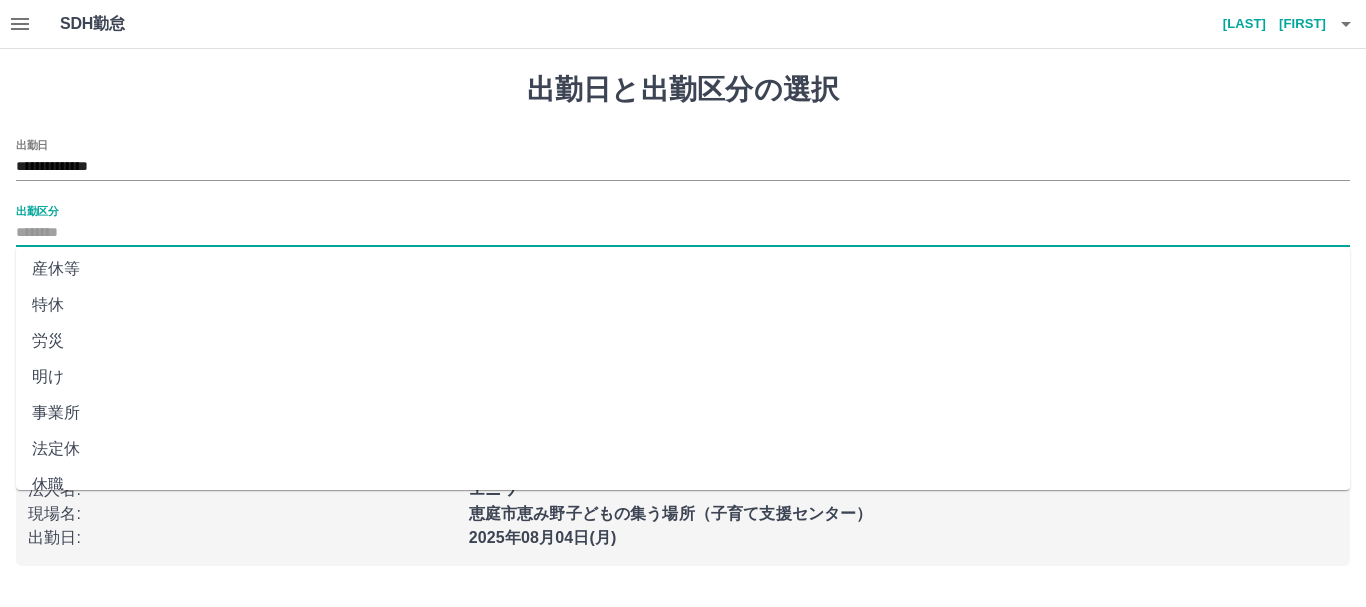 click on "法定休" at bounding box center [683, 449] 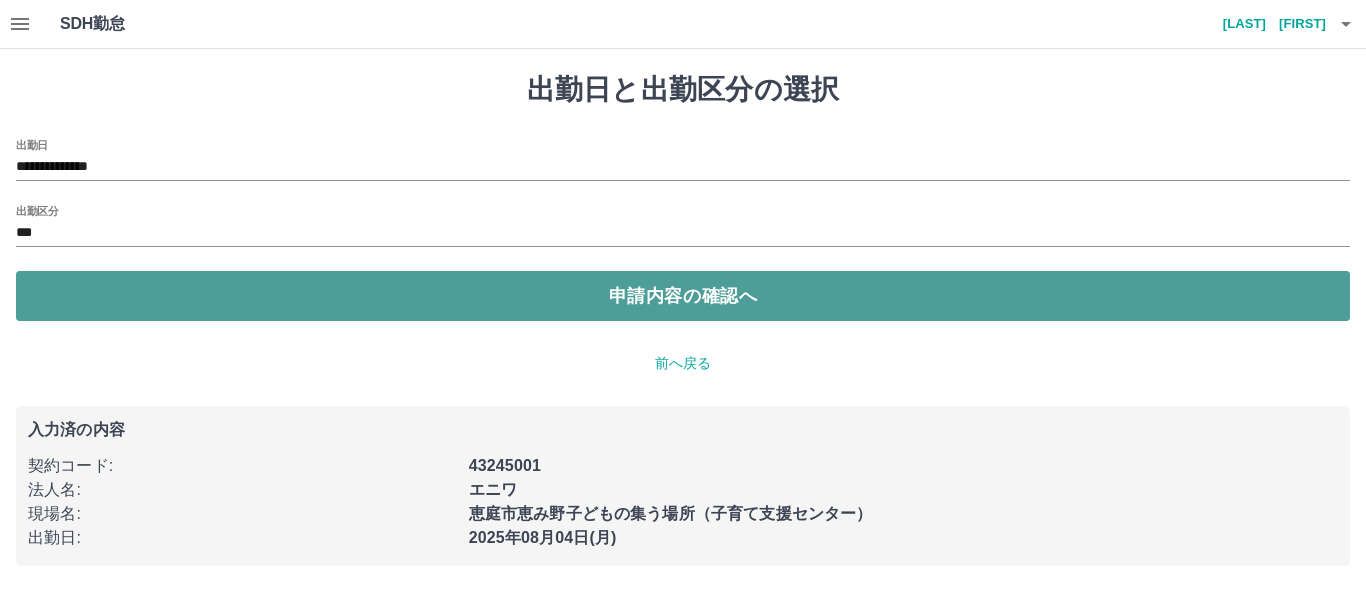 click on "申請内容の確認へ" at bounding box center [683, 296] 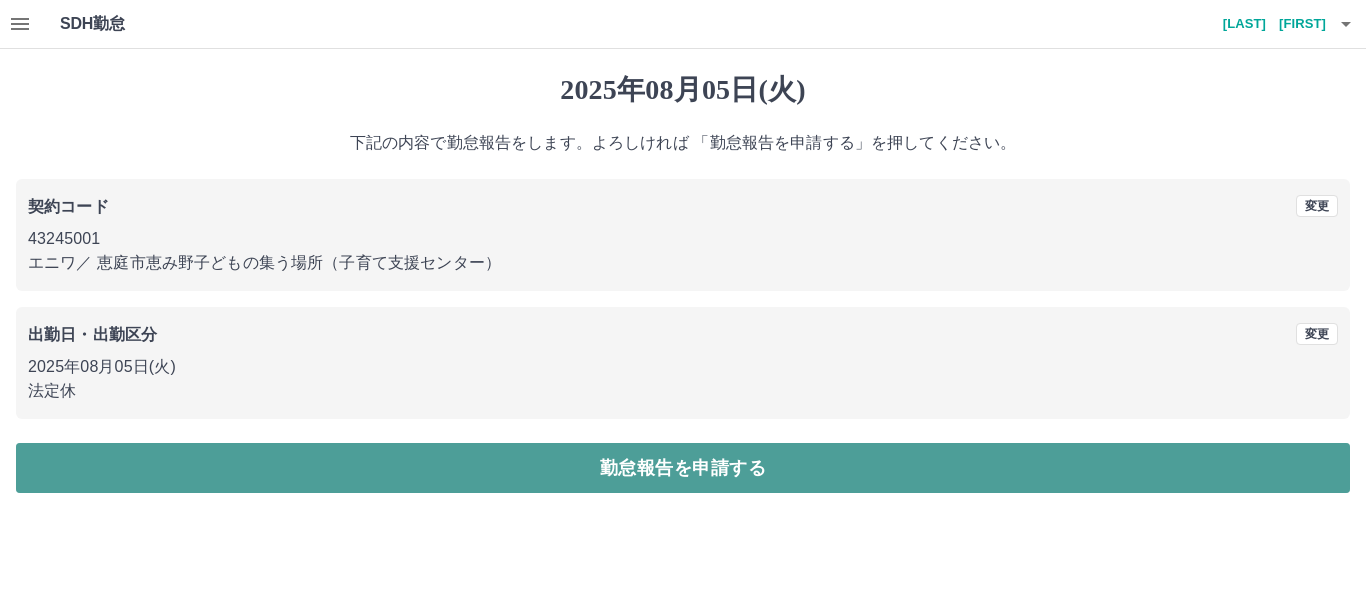 click on "勤怠報告を申請する" at bounding box center [683, 468] 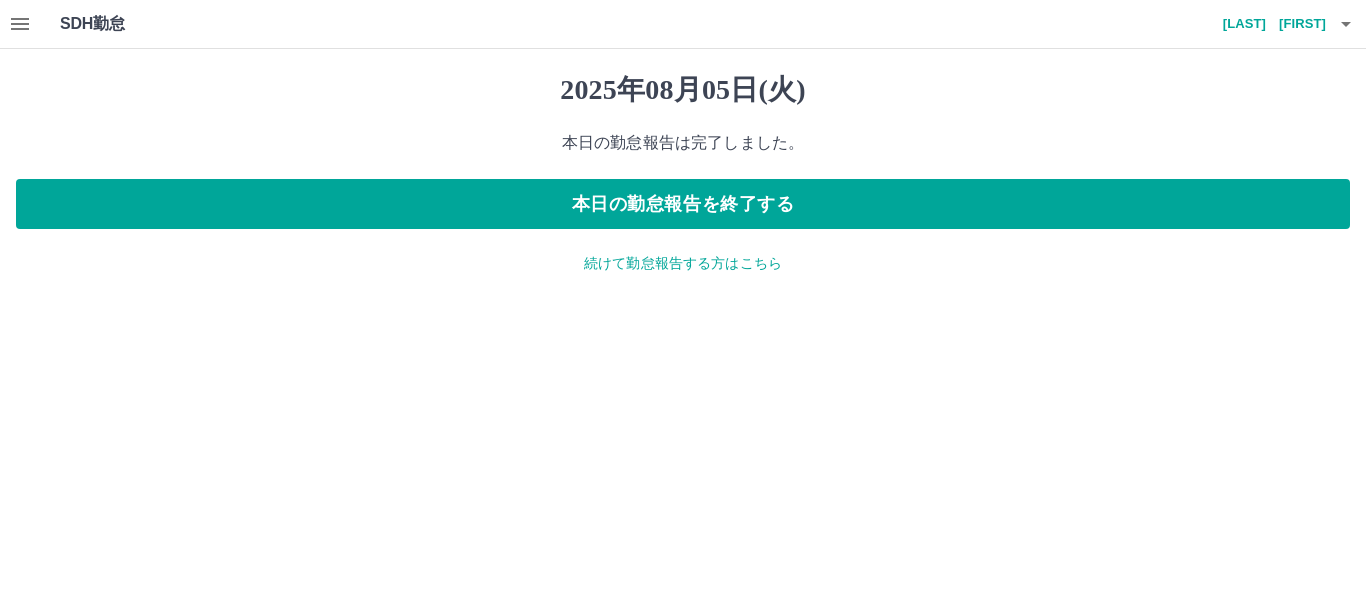 click on "続けて勤怠報告する方はこちら" at bounding box center [683, 263] 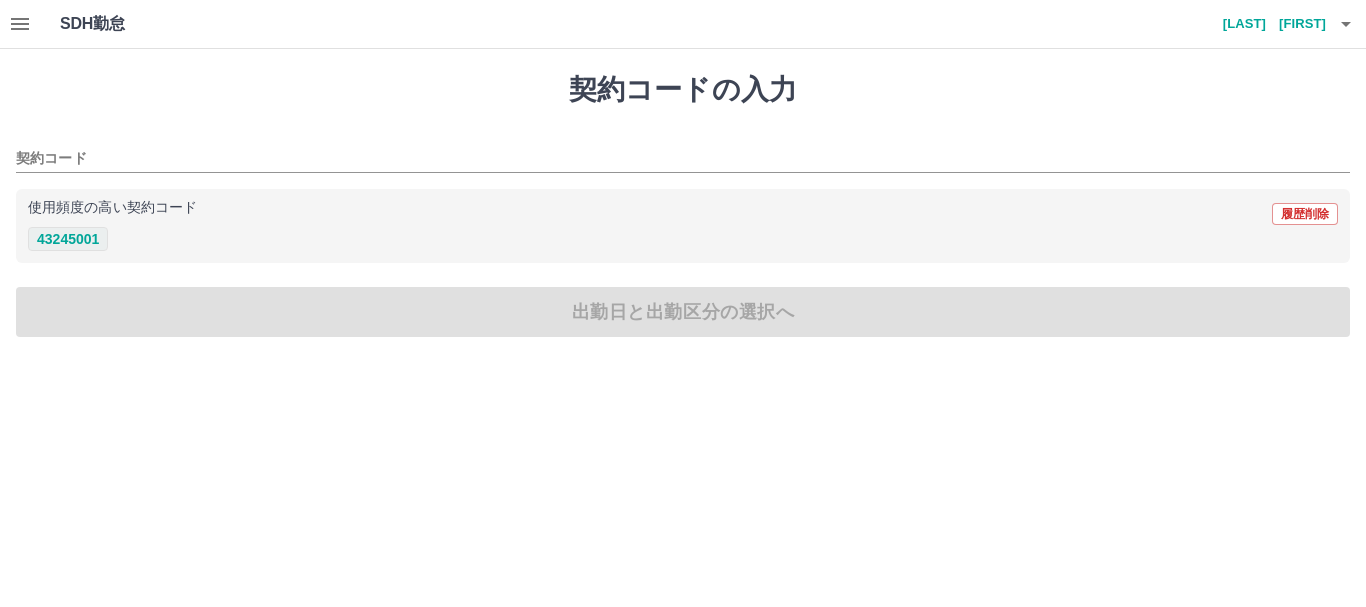 click on "43245001" at bounding box center (68, 239) 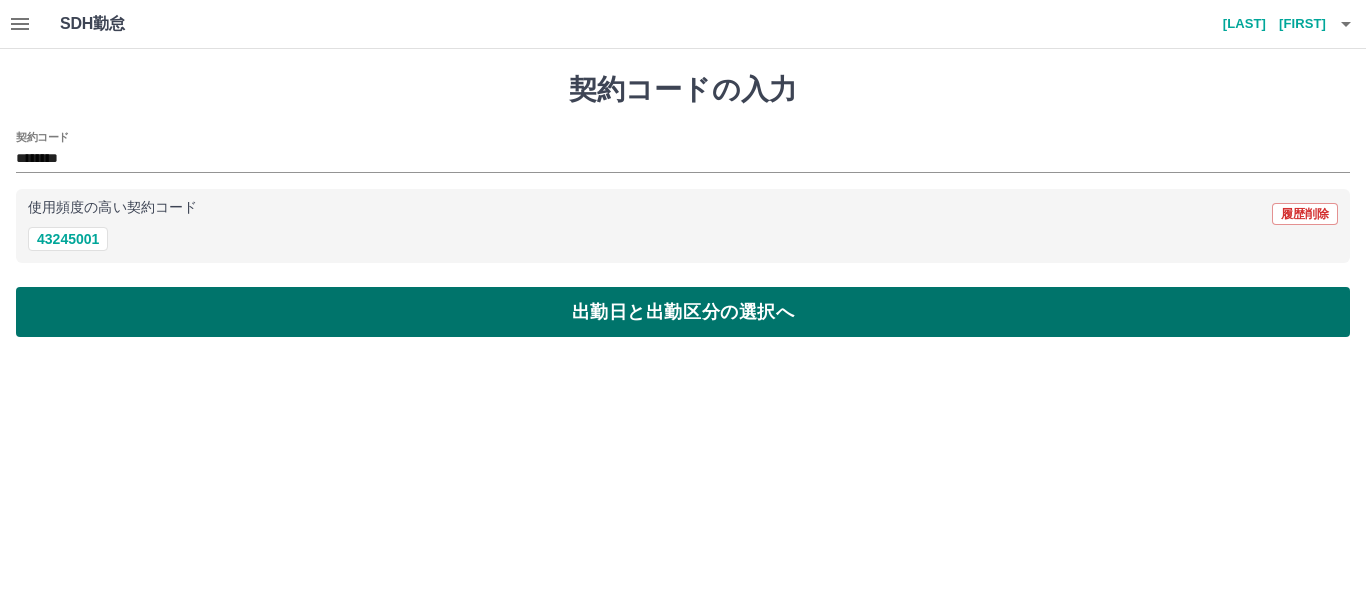 click on "出勤日と出勤区分の選択へ" at bounding box center [683, 312] 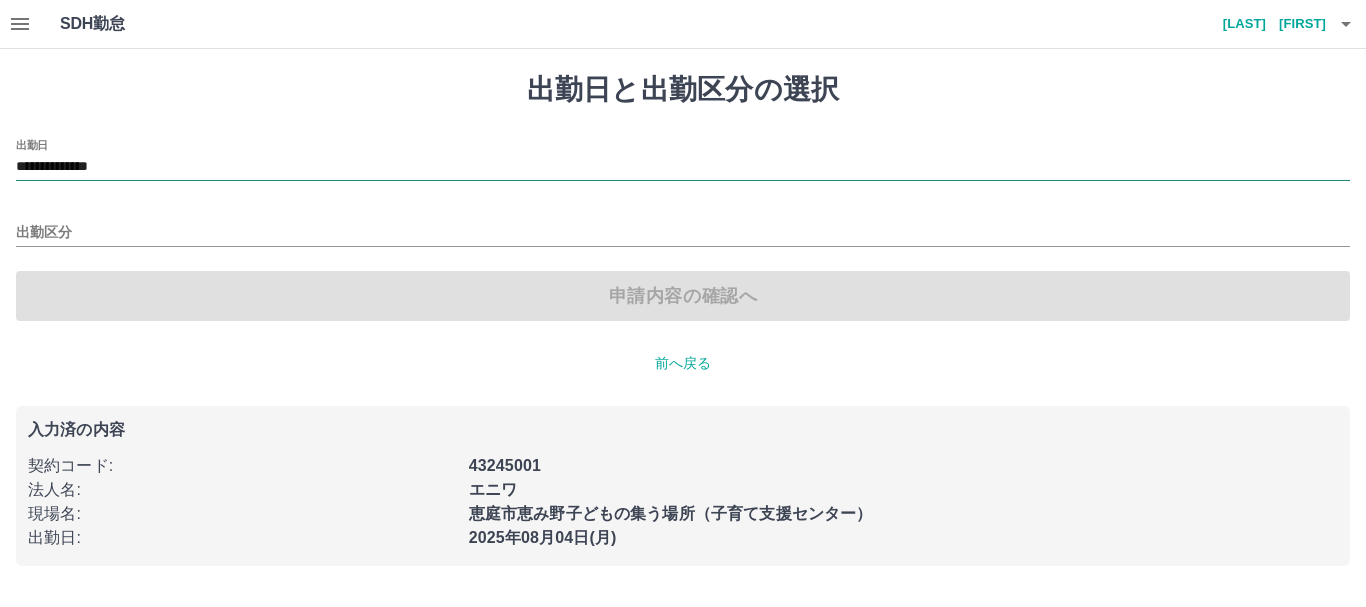 click on "**********" at bounding box center (683, 167) 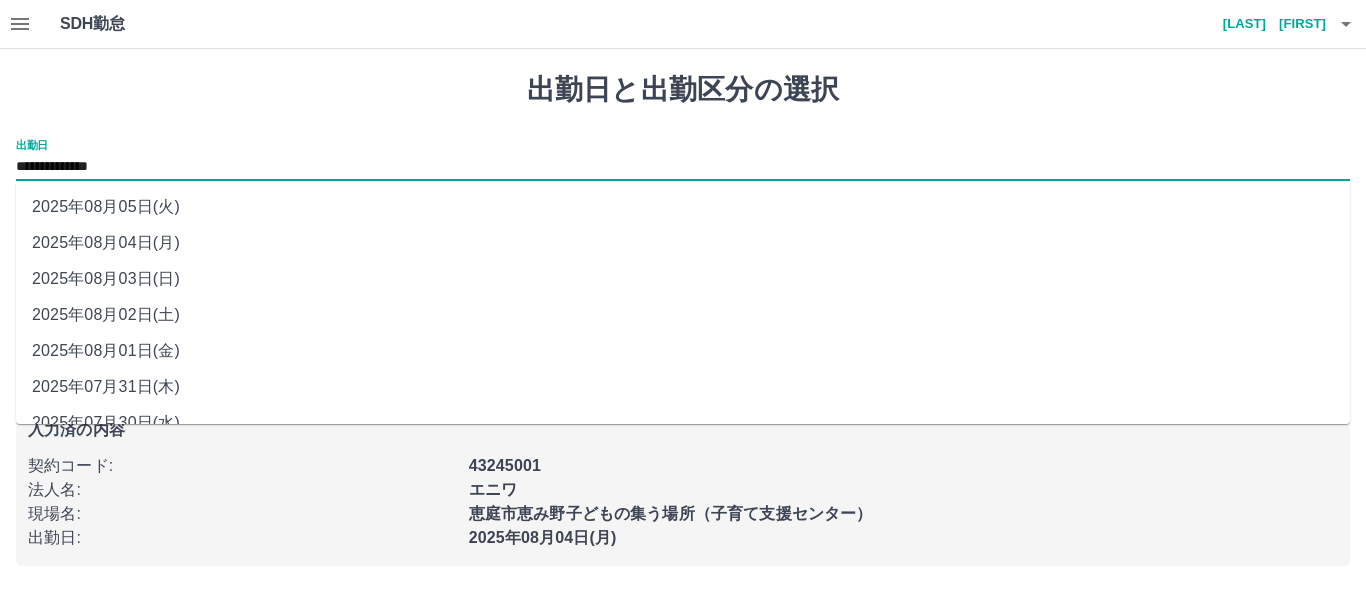 click on "2025年08月03日(日)" at bounding box center [683, 279] 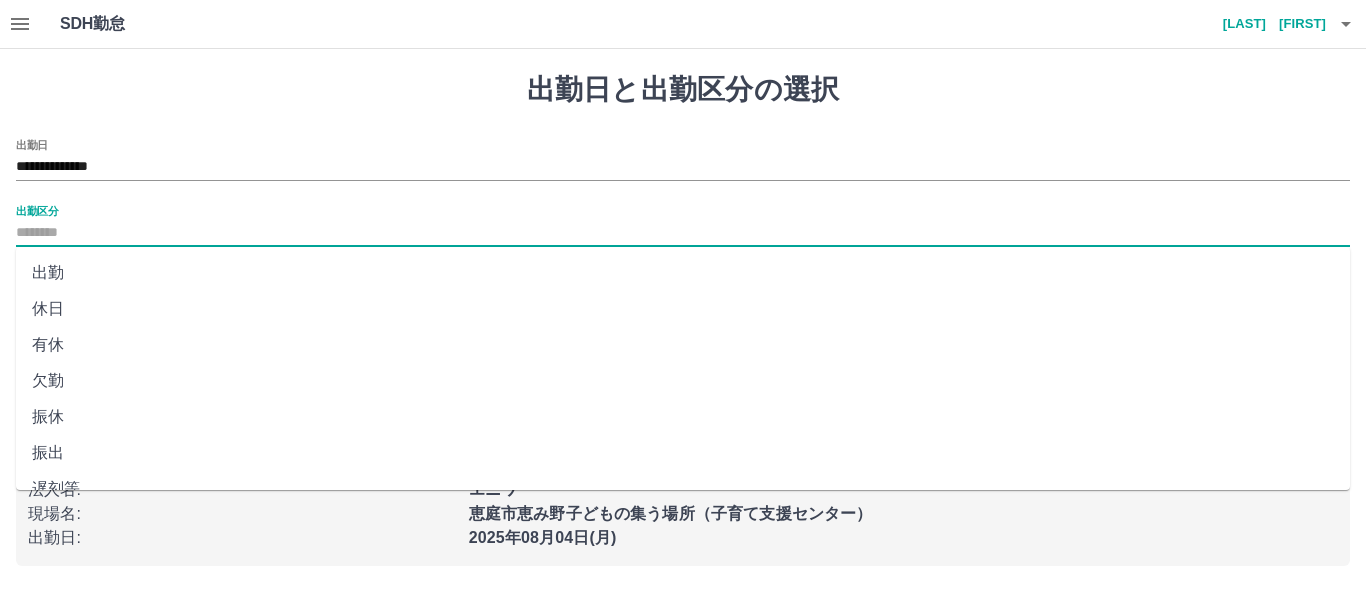 click on "出勤区分" at bounding box center (683, 233) 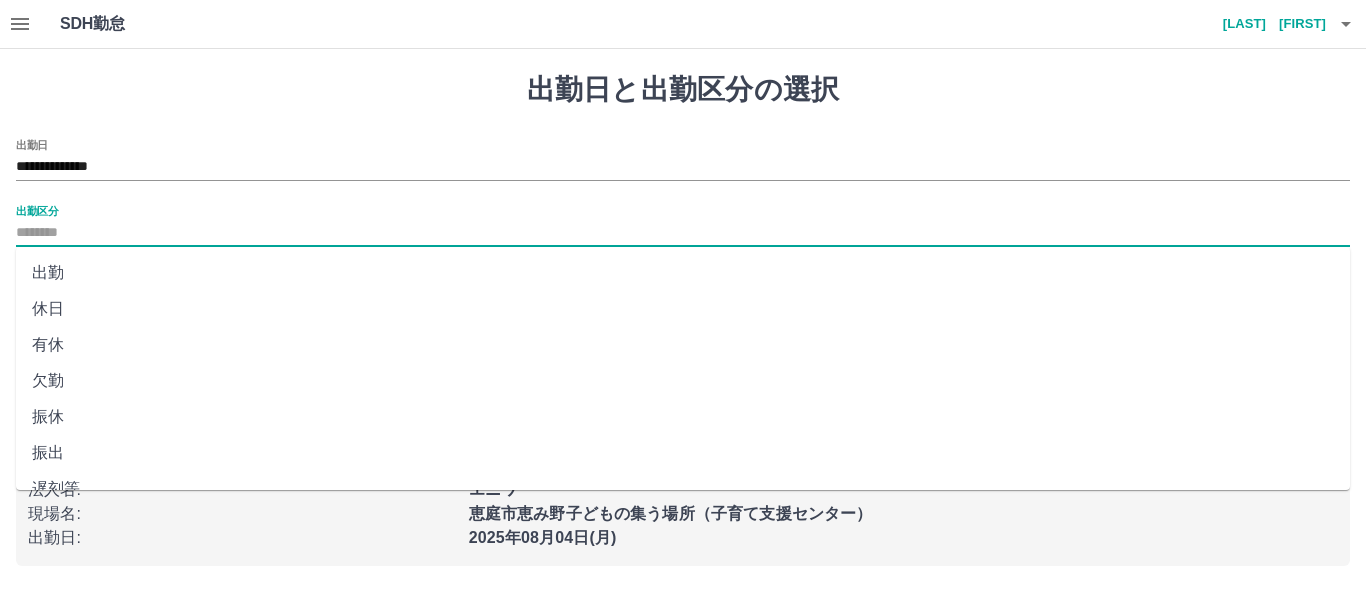 click on "休日" at bounding box center (683, 309) 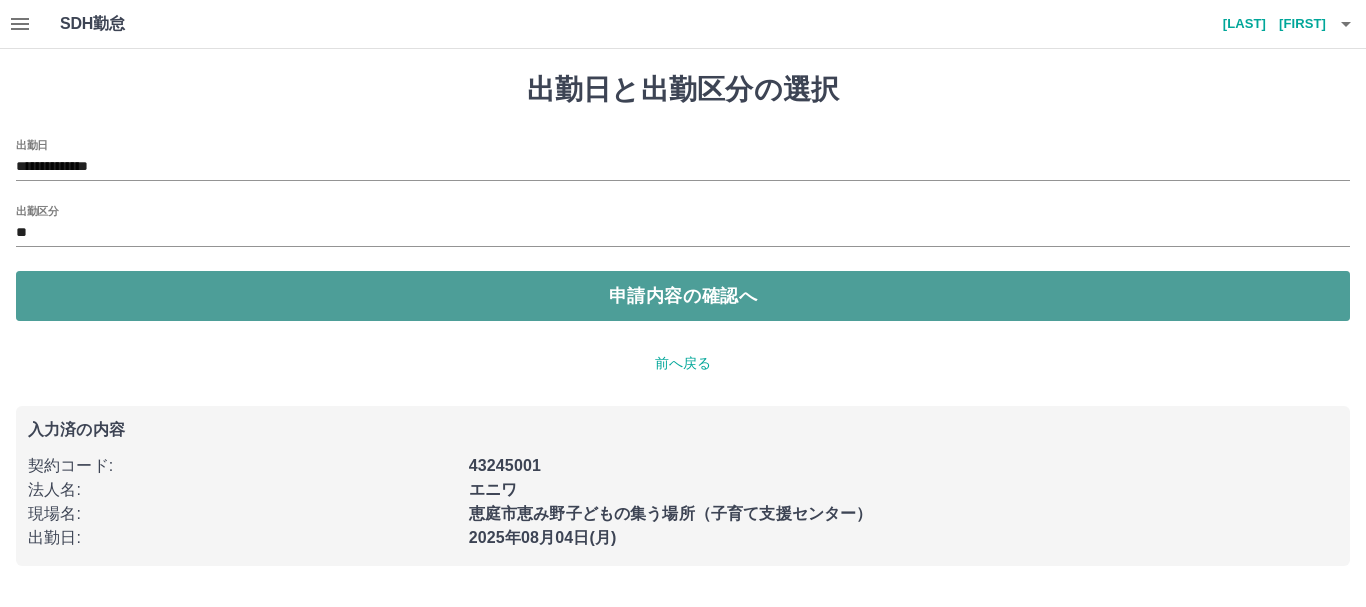 click on "申請内容の確認へ" at bounding box center (683, 296) 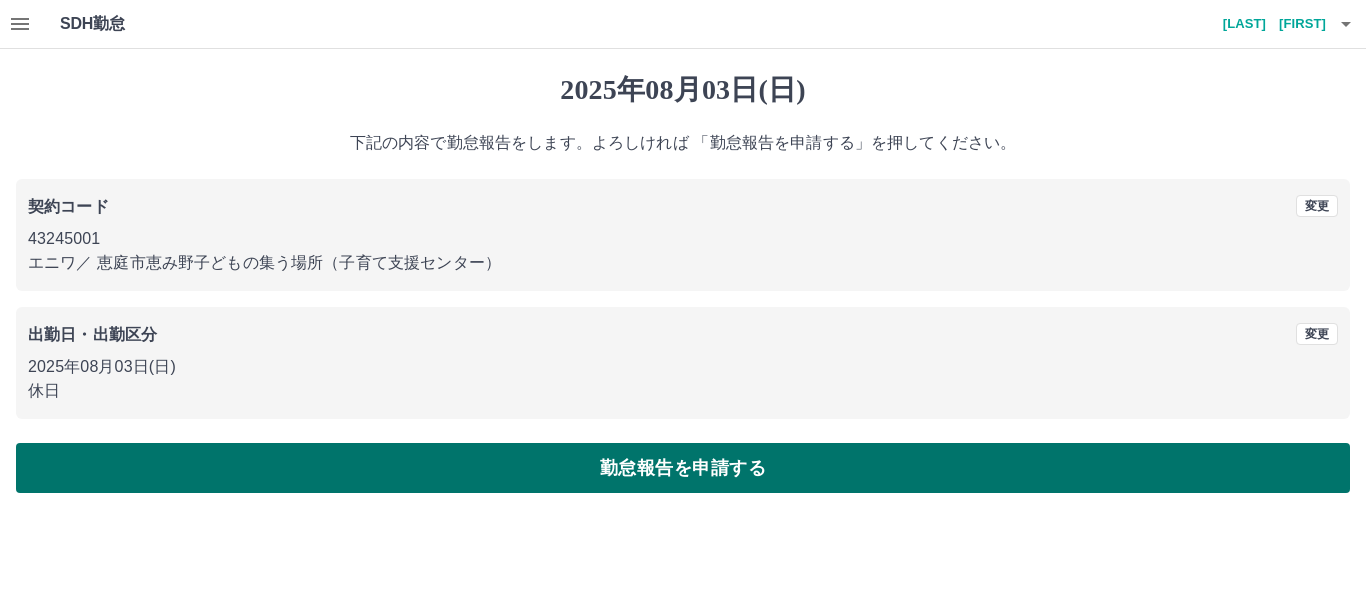 click on "勤怠報告を申請する" at bounding box center [683, 468] 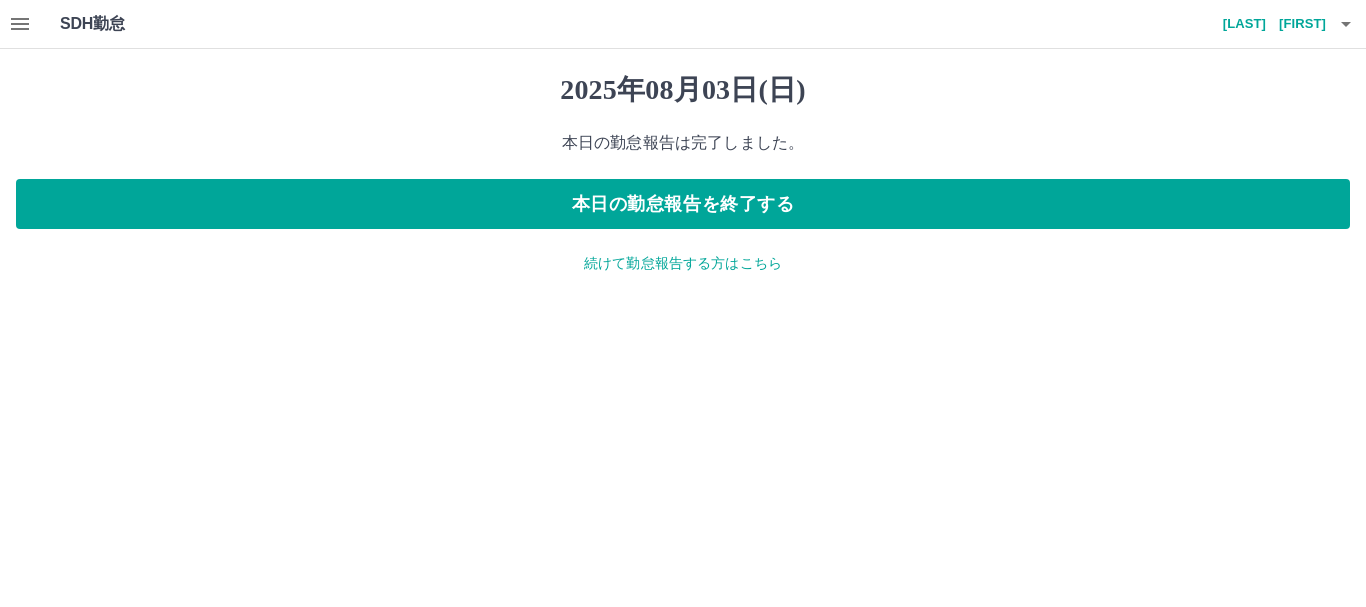 click on "続けて勤怠報告する方はこちら" at bounding box center [683, 263] 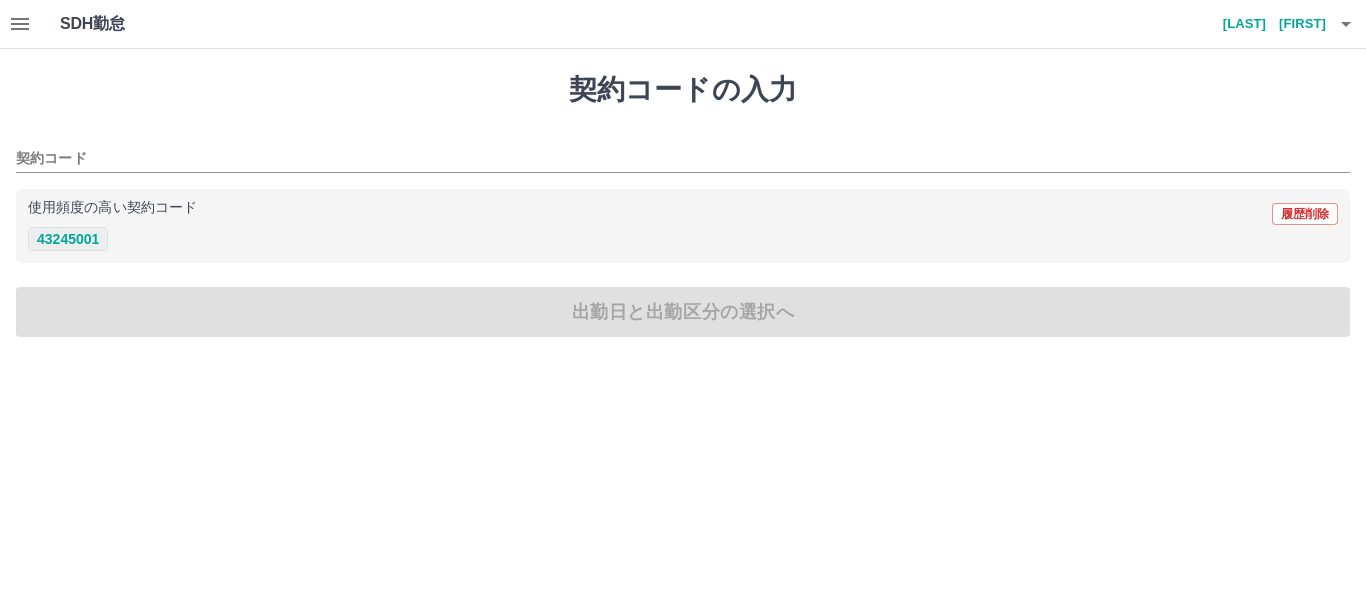 click on "43245001" at bounding box center [68, 239] 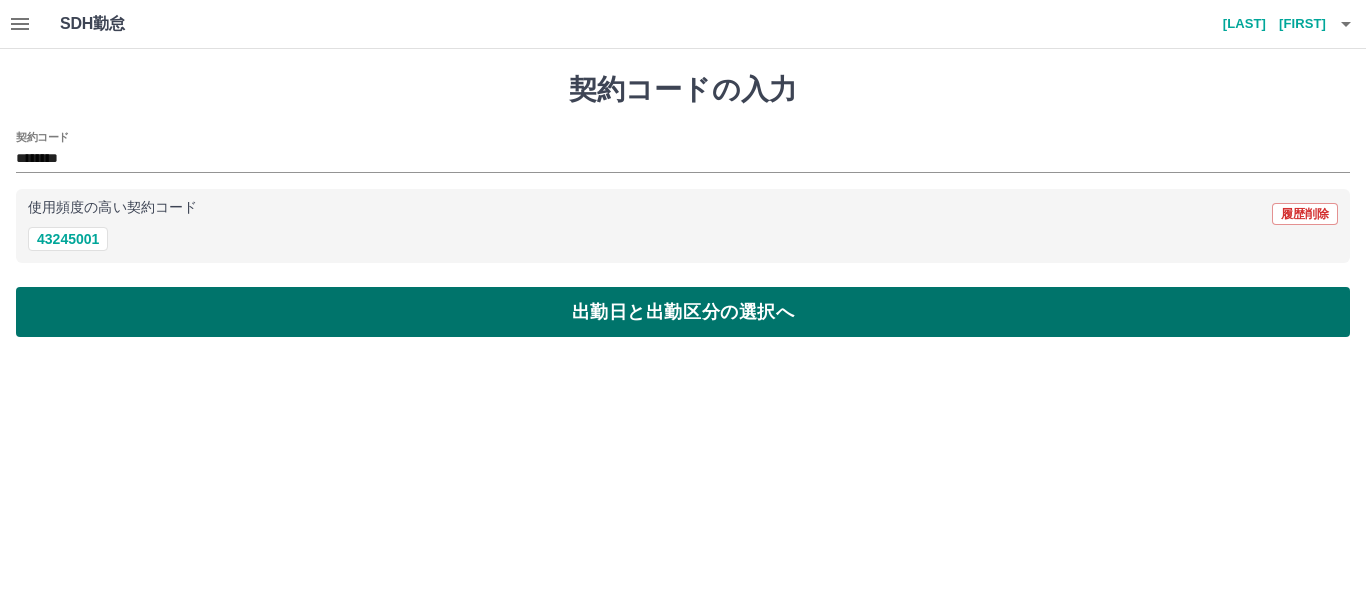 click on "出勤日と出勤区分の選択へ" at bounding box center [683, 312] 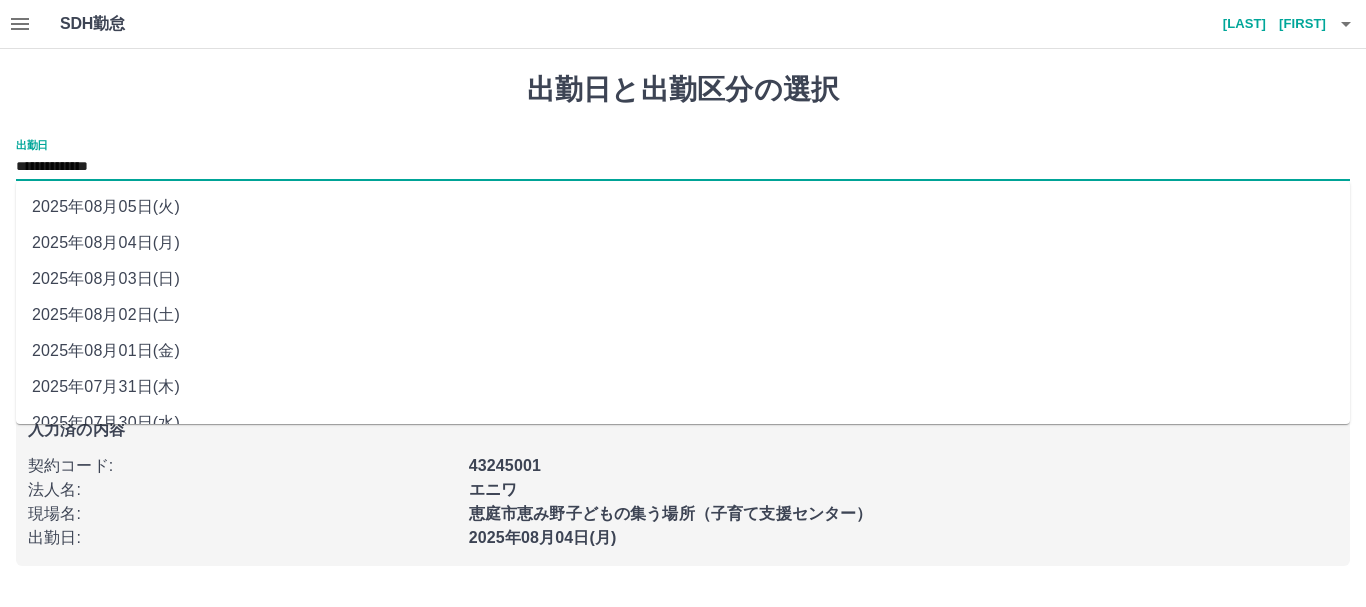 click on "**********" at bounding box center (683, 167) 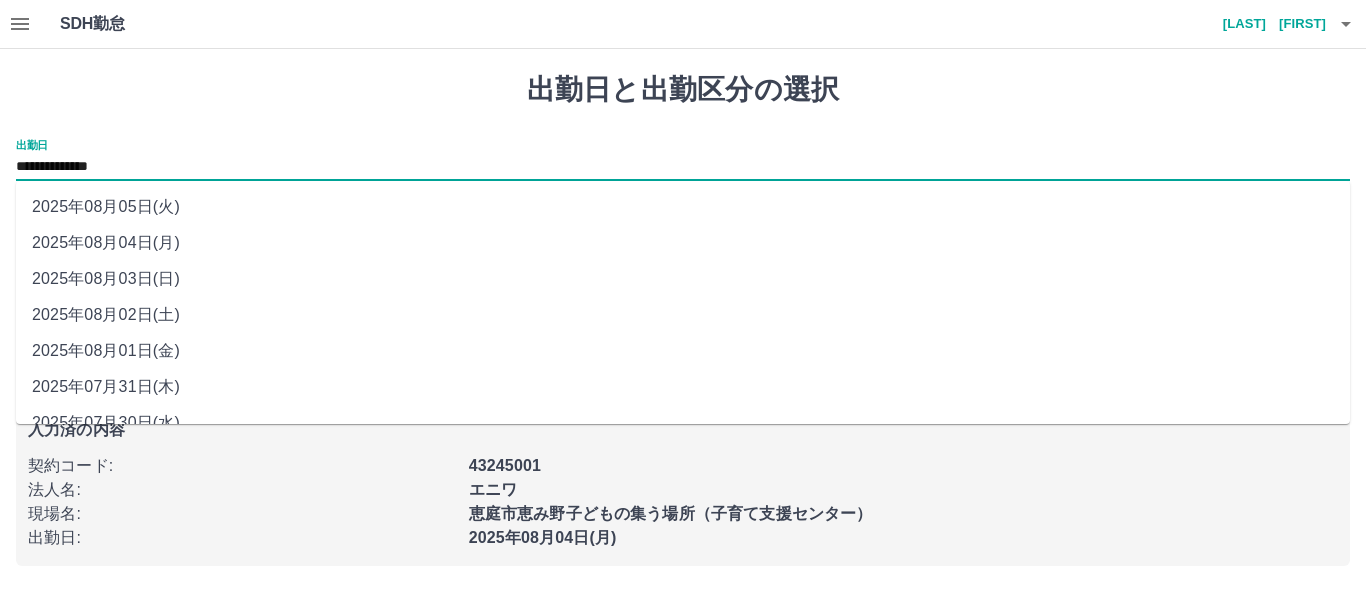 click on "2025年08月02日(土)" at bounding box center [683, 315] 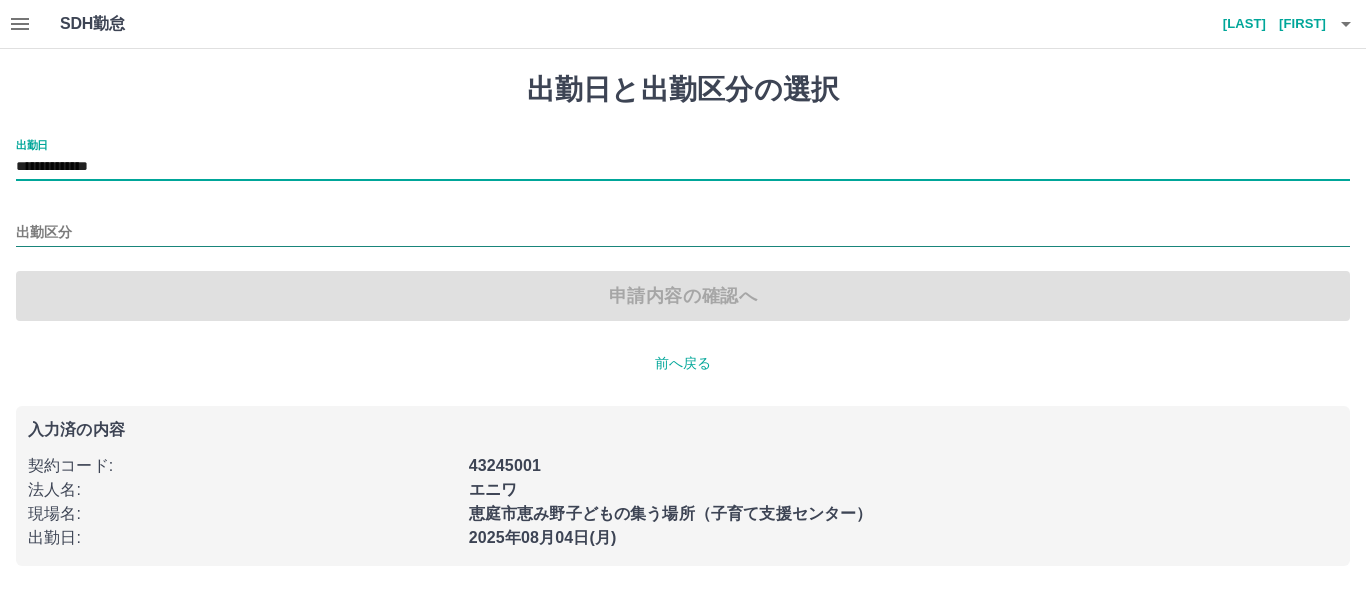 click on "出勤区分" at bounding box center (683, 233) 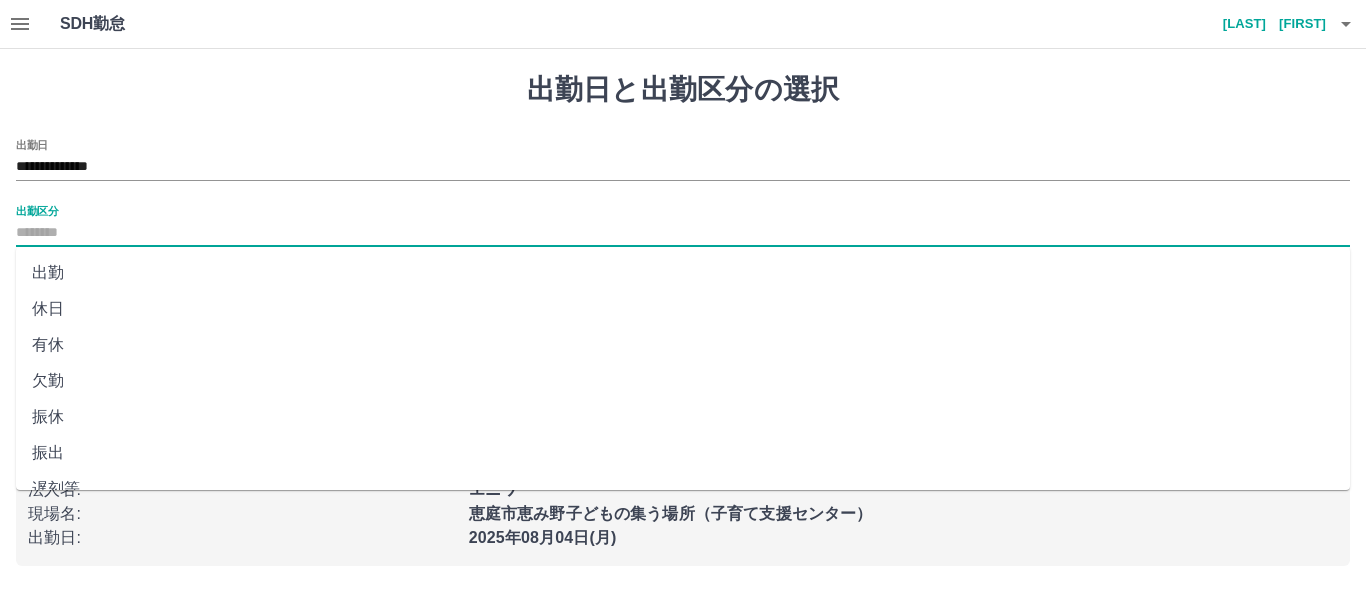 click on "休日" at bounding box center (683, 309) 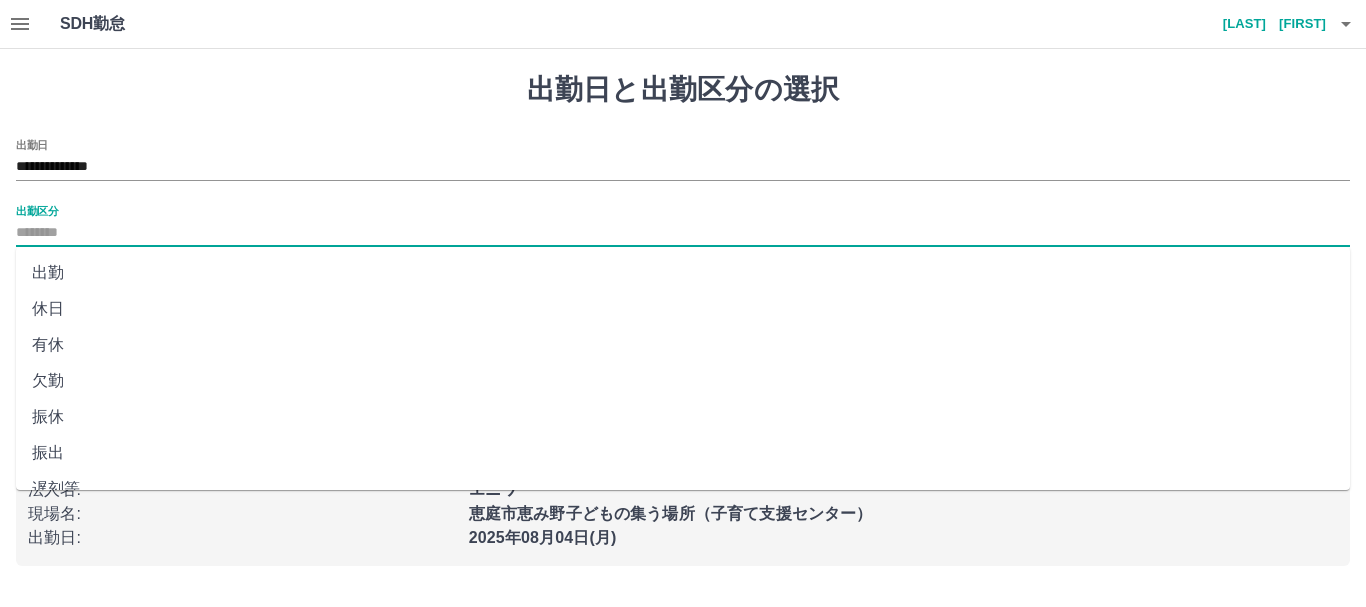 type on "**" 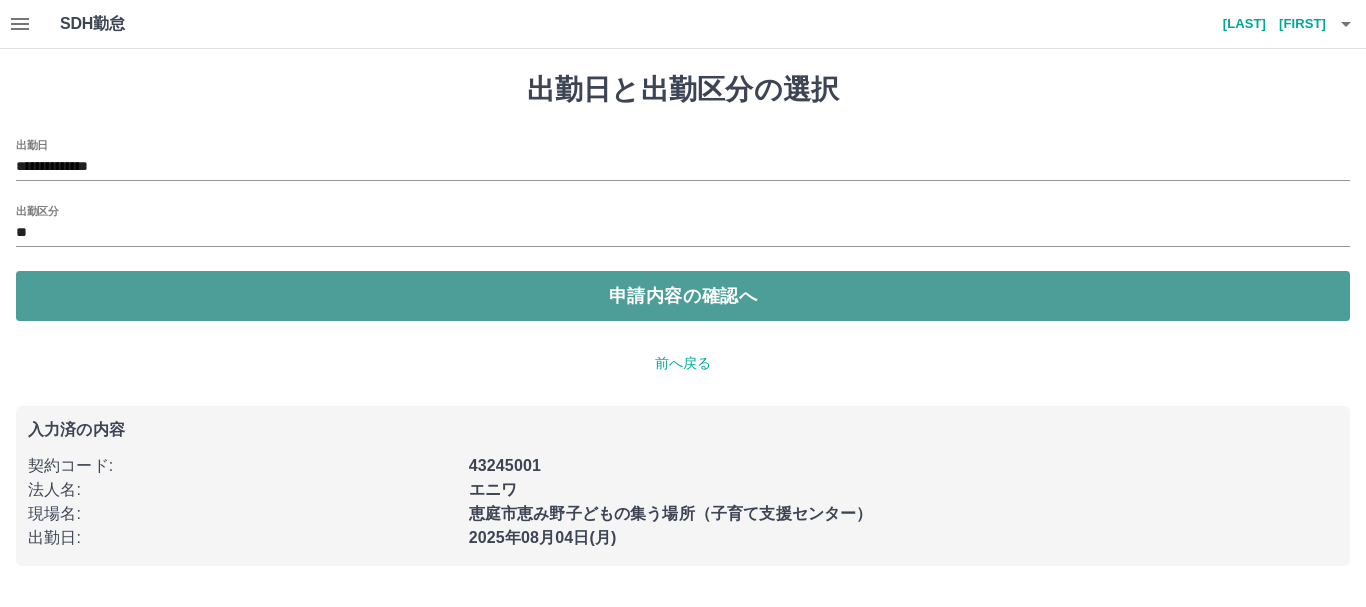 click on "申請内容の確認へ" at bounding box center [683, 296] 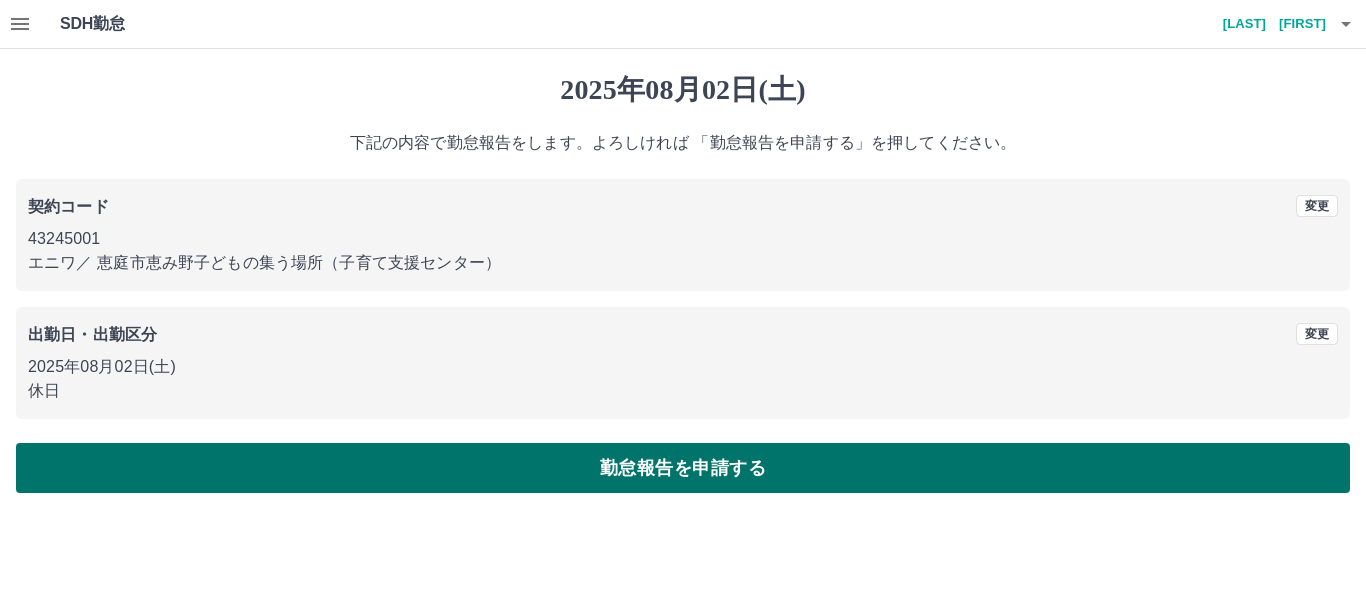 click on "勤怠報告を申請する" at bounding box center [683, 468] 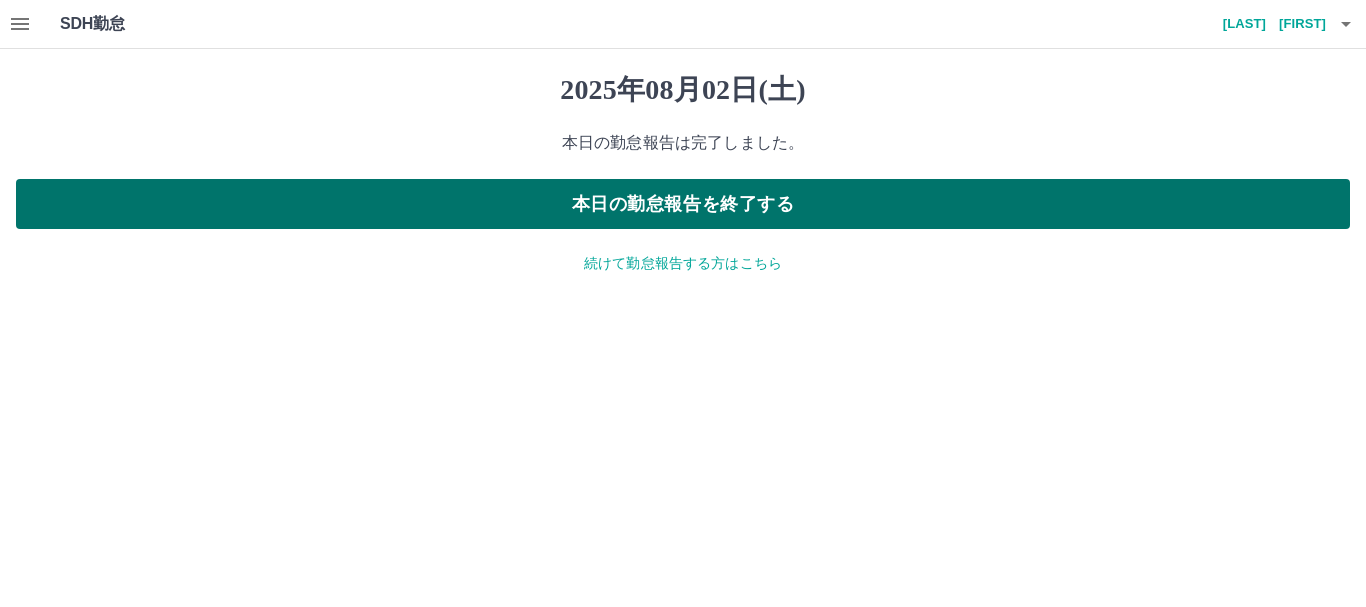 click on "本日の勤怠報告を終了する" at bounding box center [683, 204] 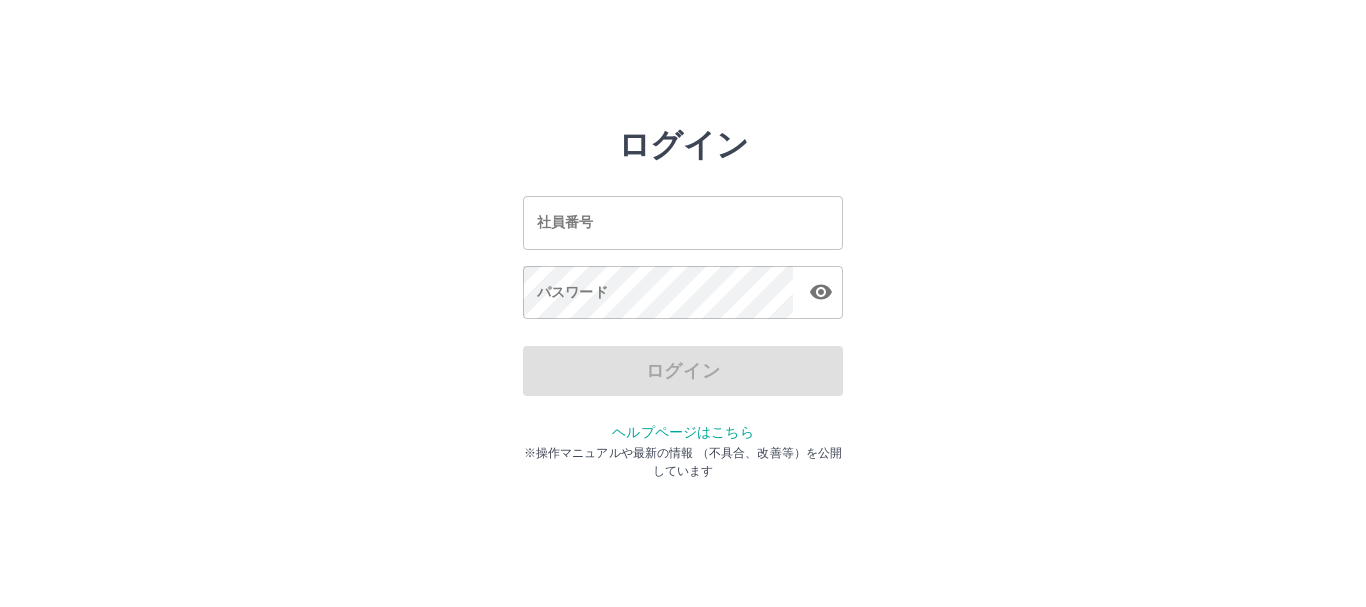 scroll, scrollTop: 0, scrollLeft: 0, axis: both 